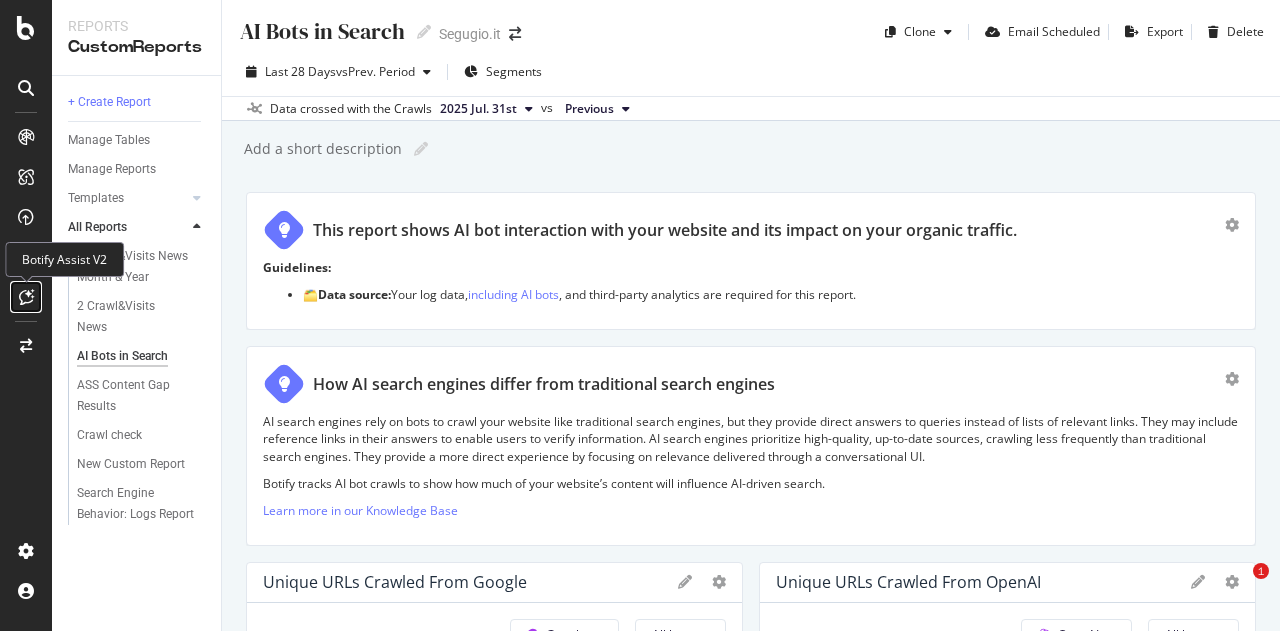 click at bounding box center [26, 297] 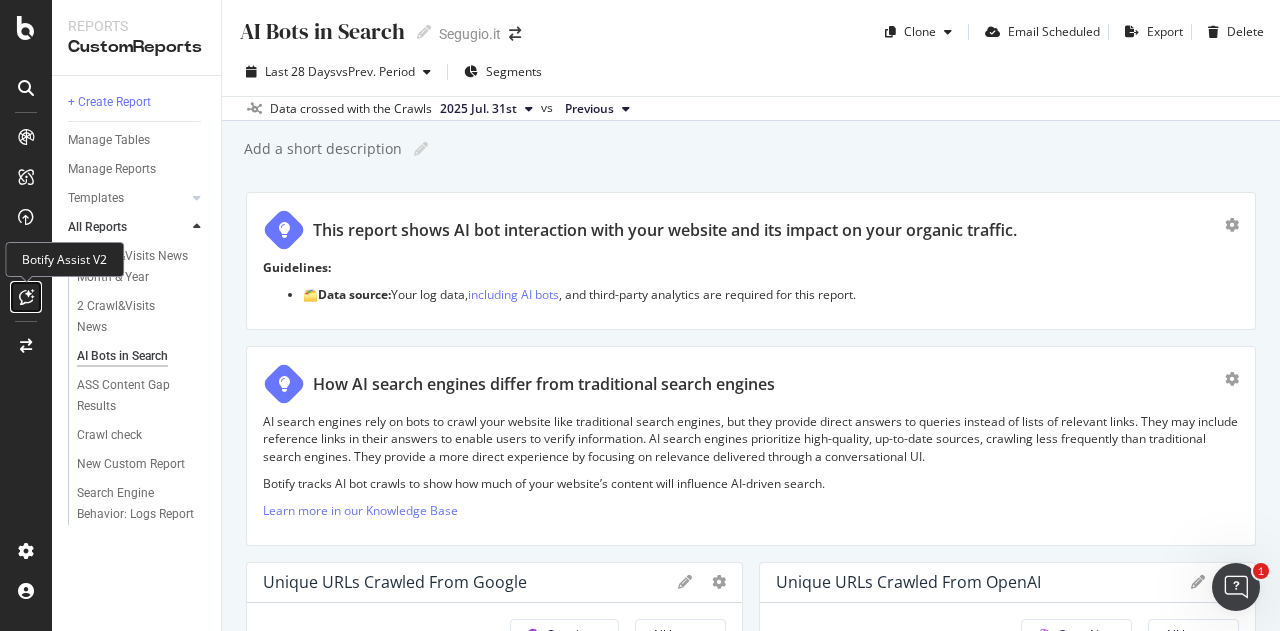 scroll, scrollTop: 0, scrollLeft: 0, axis: both 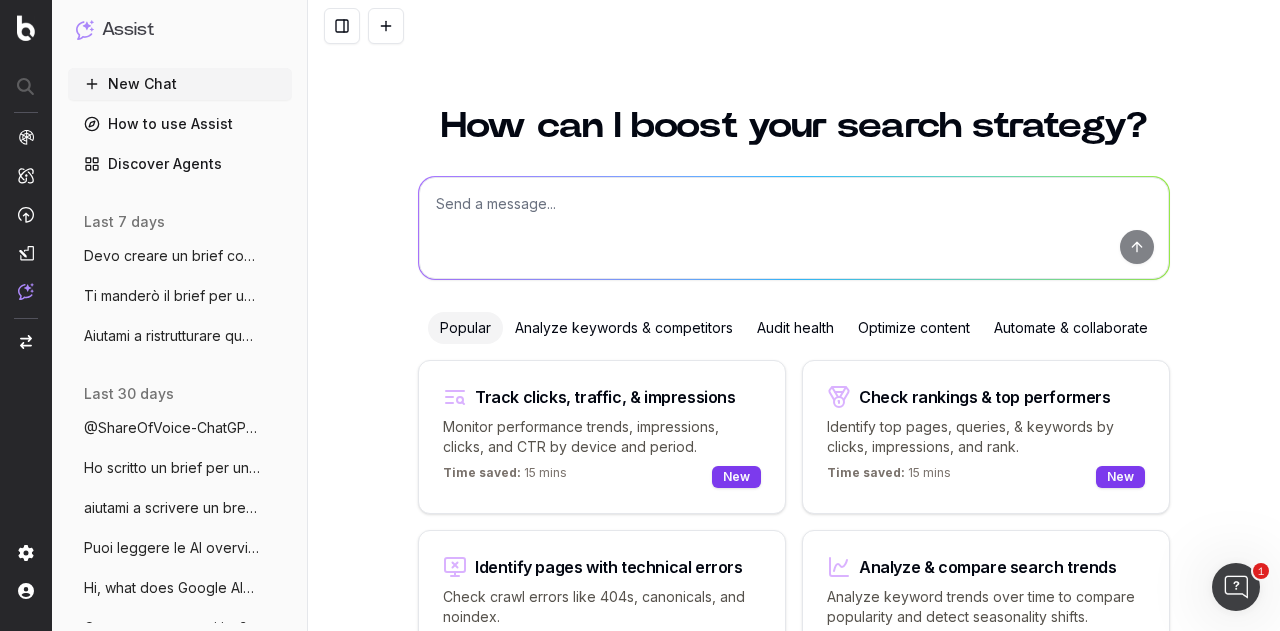 click at bounding box center [794, 228] 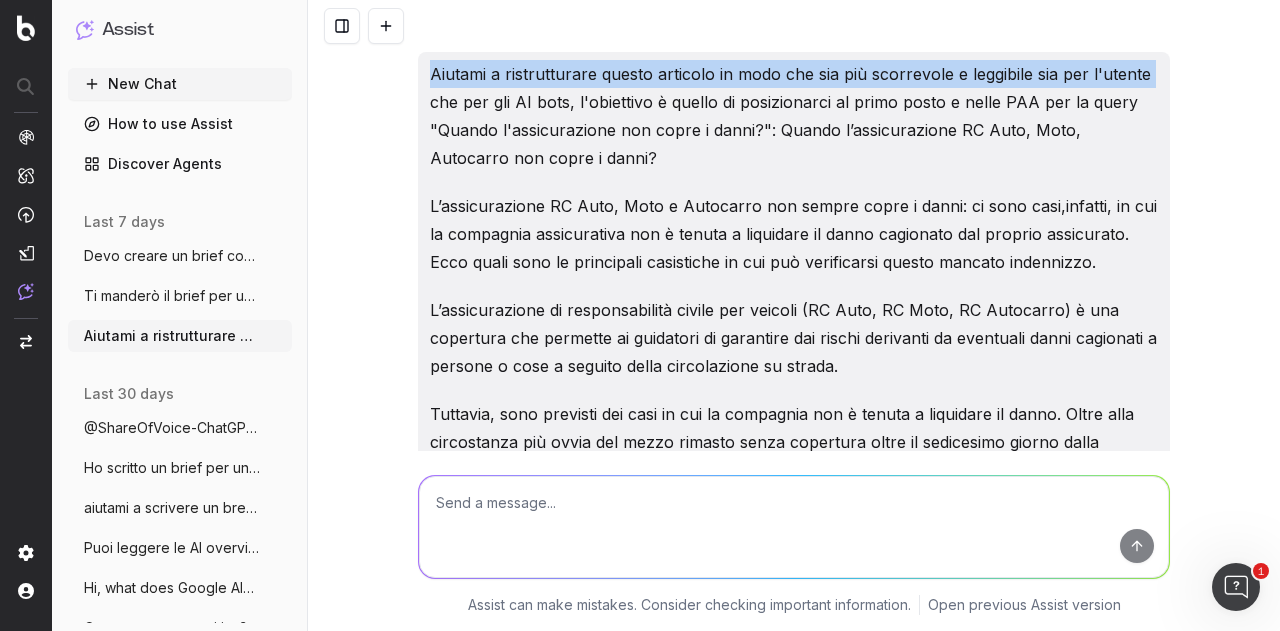 drag, startPoint x: 422, startPoint y: 71, endPoint x: 1144, endPoint y: 59, distance: 722.09973 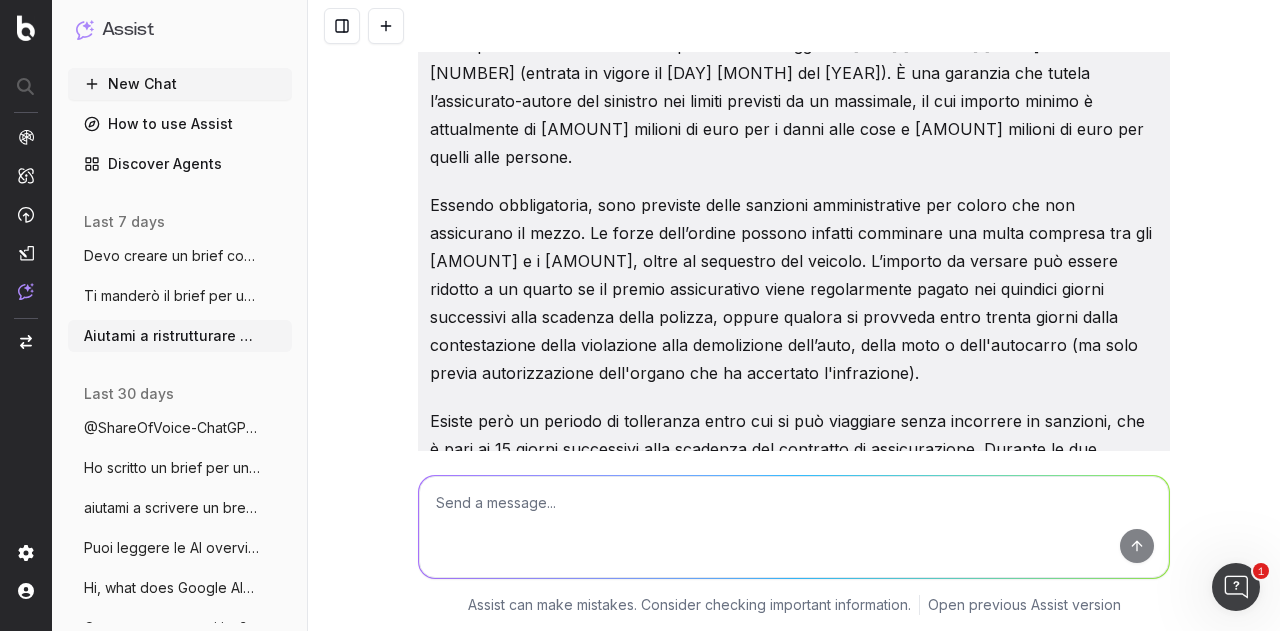 scroll, scrollTop: 1100, scrollLeft: 0, axis: vertical 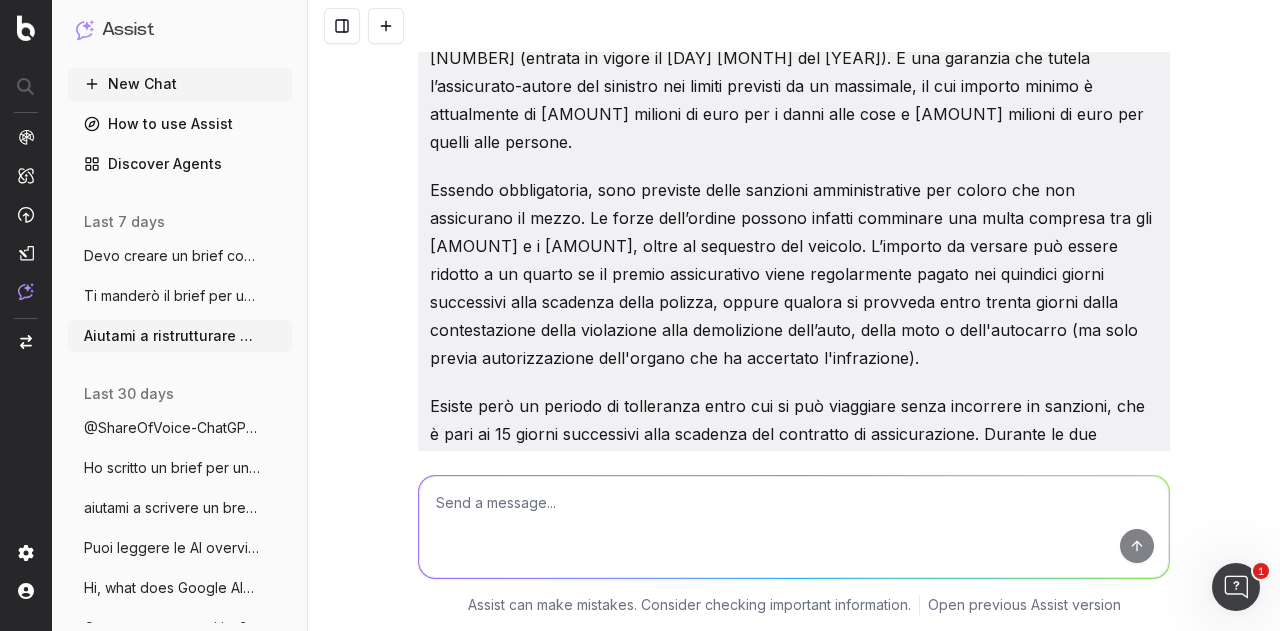 click on "Aiutami a ristrutturare questo articolo in modo che sia più scorrevole e leggibile sia per l'utente che per gli AI bots, l'obiettivo è quello di posizionarci al primo posto e nelle PAA per la query "Quando l'assicurazione non copre i danni?": Quando l’assicurazione RC Auto, Moto, Autocarro non copre i danni? L’assicurazione RC Auto, Moto e Autocarro non sempre copre i danni: ci sono casi,infatti, in cui la compagnia assicurativa non è tenuta a liquidare il danno cagionato dal proprio assicurato. Ecco quali sono le principali casistiche in cui può verificarsi questo mancato indennizzo. L’assicurazione di responsabilità civile per veicoli (RC Auto, RC Moto, RC Autocarro) è una copertura che permette ai guidatori di garantirsi dai rischi derivanti da eventuali danni cagionati a persone o cose a seguito della circolazione su strada. Per maggiori informazioni su cosa non copre una RC auto, si consiglia la lettura della guida dedicata su Segugio.it. L’obbligatorietà dell’RC Auto/Moto/Autocarro ." at bounding box center [794, 315] 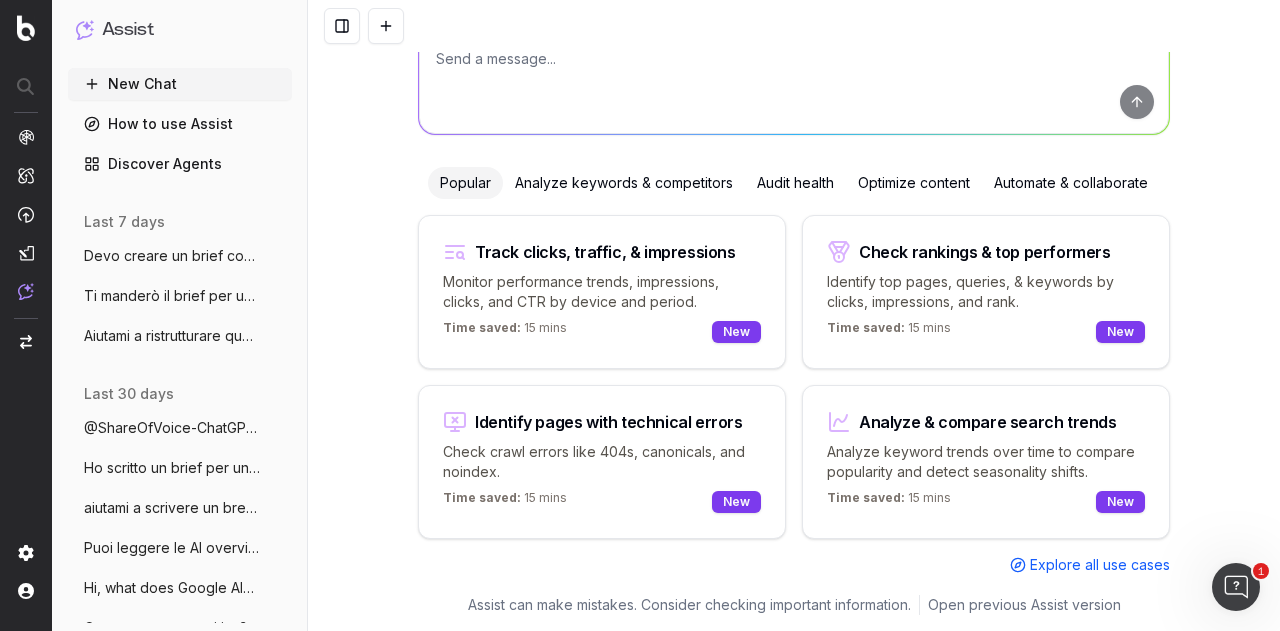 scroll, scrollTop: 143, scrollLeft: 0, axis: vertical 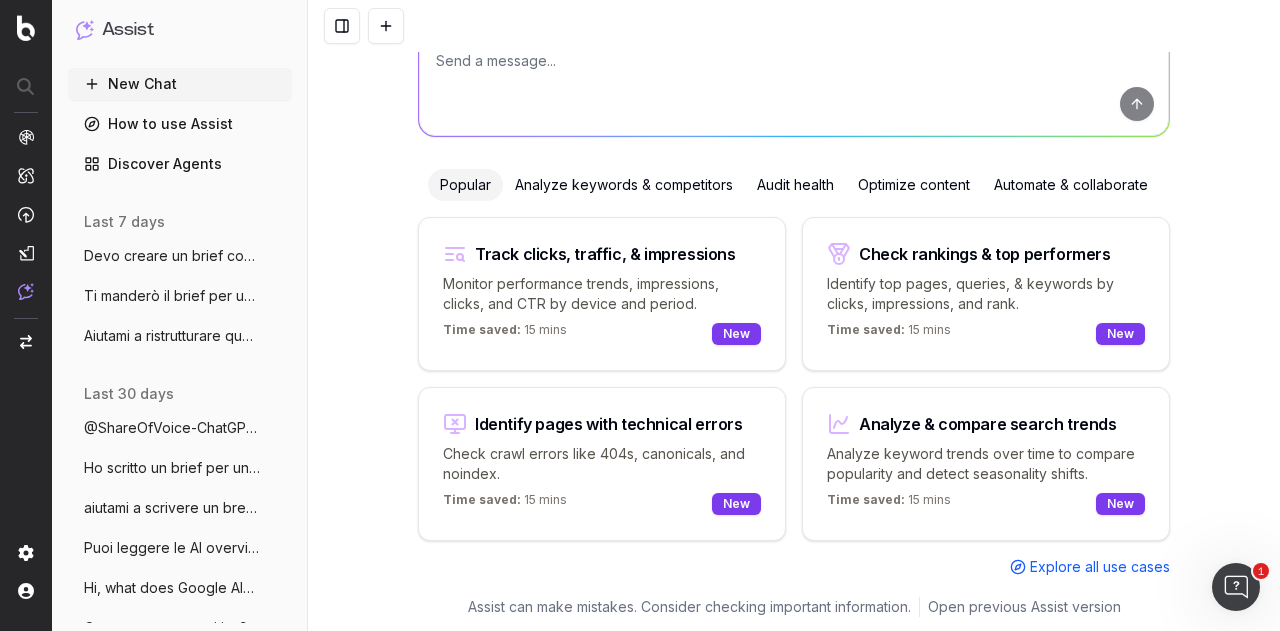 click at bounding box center [794, 85] 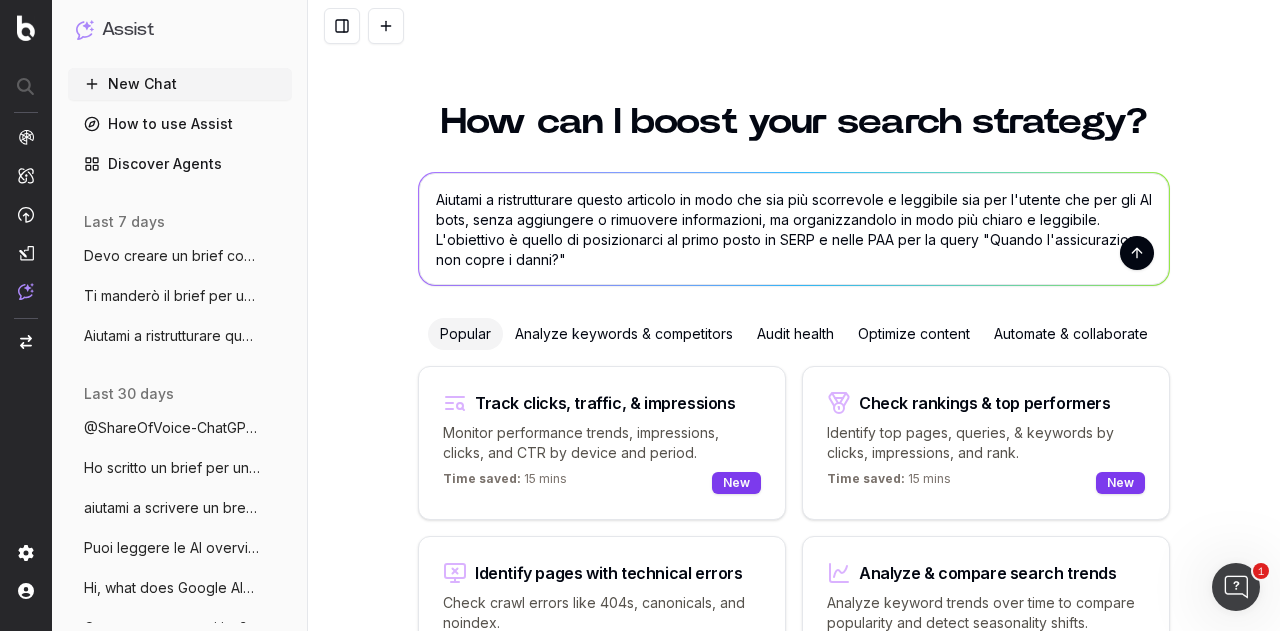 scroll, scrollTop: 0, scrollLeft: 0, axis: both 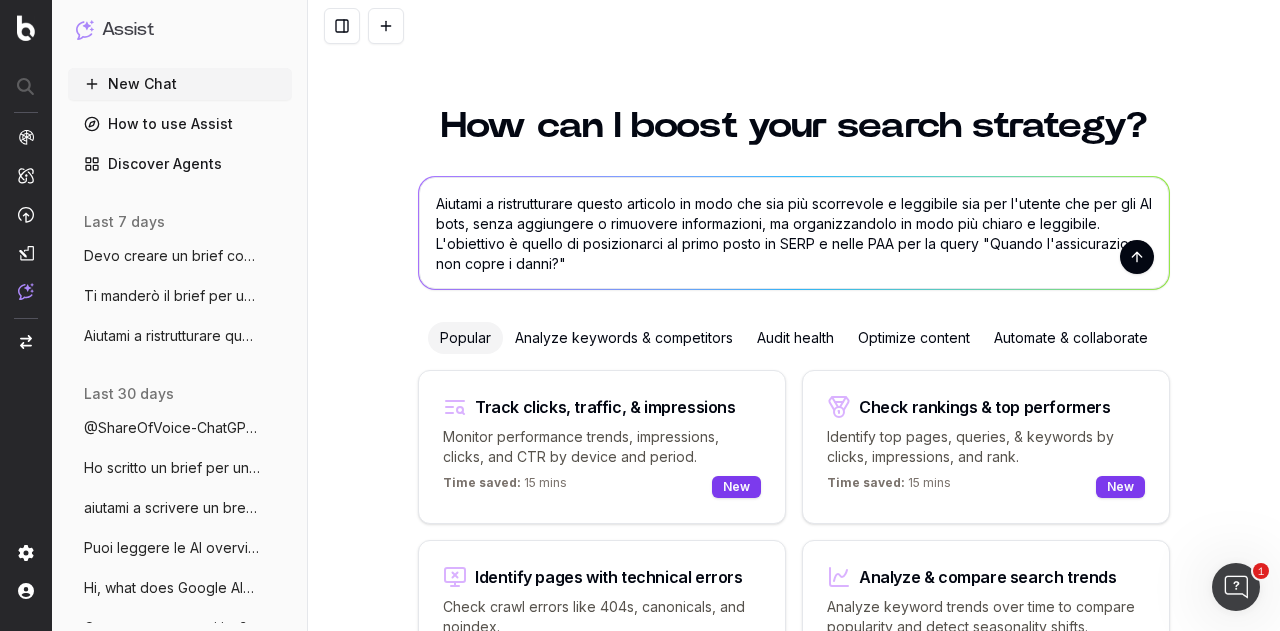 click on "Aiutami a ristrutturare questo articolo in modo che sia più scorrevole e leggibile sia per l'utente che per gli AI bots, senza aggiungere o rimuovere informazioni, ma organizzandolo in modo più chiaro e leggibile. L'obiettivo è quello di posizionarci al primo posto in SERP e nelle PAA per la query "Quando l'assicurazione non copre i danni?"" at bounding box center [794, 233] 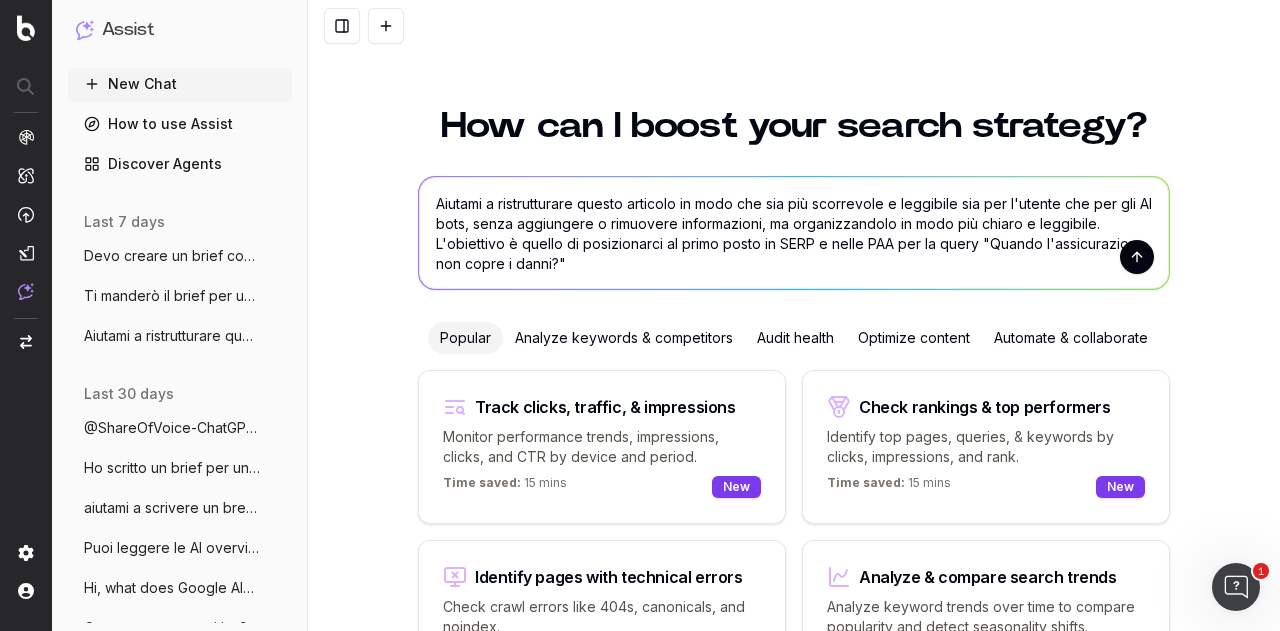 drag, startPoint x: 980, startPoint y: 243, endPoint x: 542, endPoint y: 268, distance: 438.7129 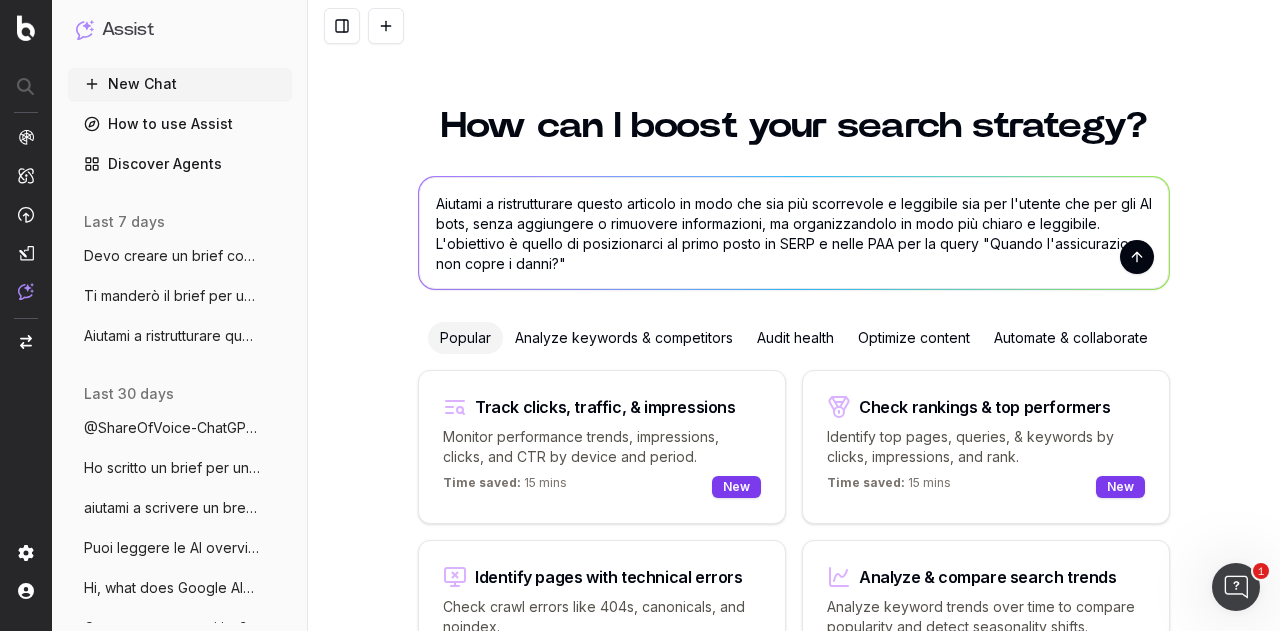 click on "Aiutami a ristrutturare questo articolo in modo che sia più scorrevole e leggibile sia per l'utente che per gli AI bots, senza aggiungere o rimuovere informazioni, ma organizzandolo in modo più chiaro e leggibile. L'obiettivo è quello di posizionarci al primo posto in SERP e nelle PAA per la query "Quando l'assicurazione non copre i danni?"" at bounding box center [794, 233] 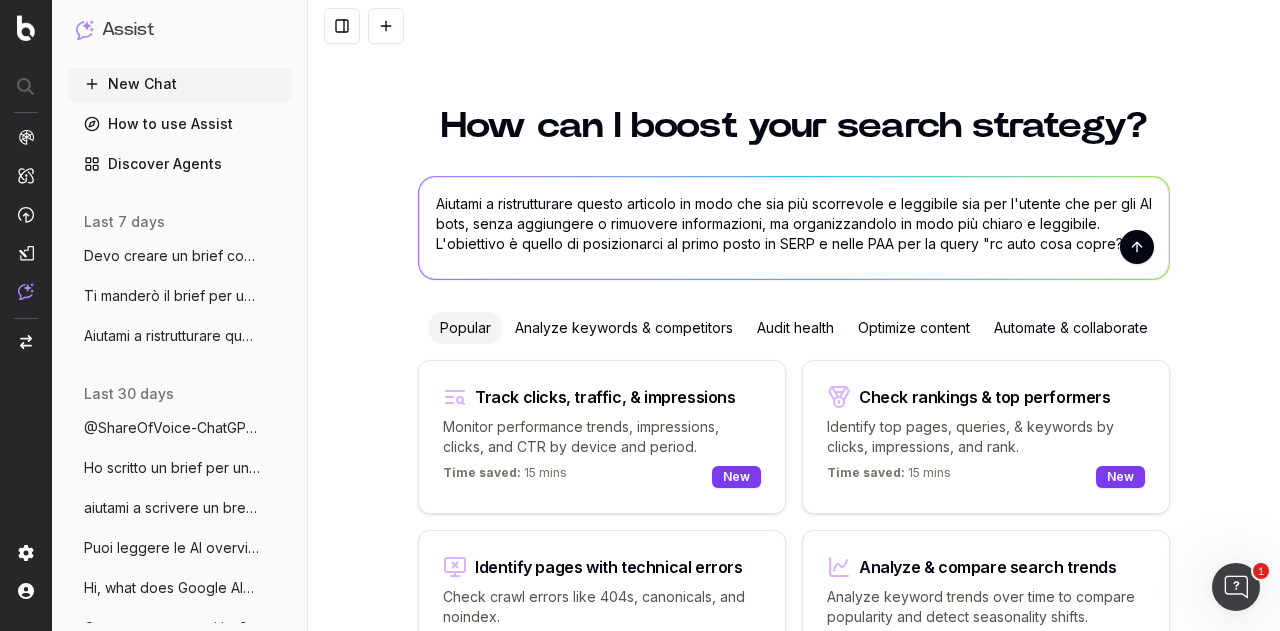 click on "Aiutami a ristrutturare questo articolo in modo che sia più scorrevole e leggibile sia per l'utente che per gli AI bots, senza aggiungere o rimuovere informazioni, ma organizzandolo in modo più chiaro e leggibile. L'obiettivo è quello di posizionarci al primo posto in SERP e nelle PAA per la query "rc auto cosa copre?":" at bounding box center (794, 228) 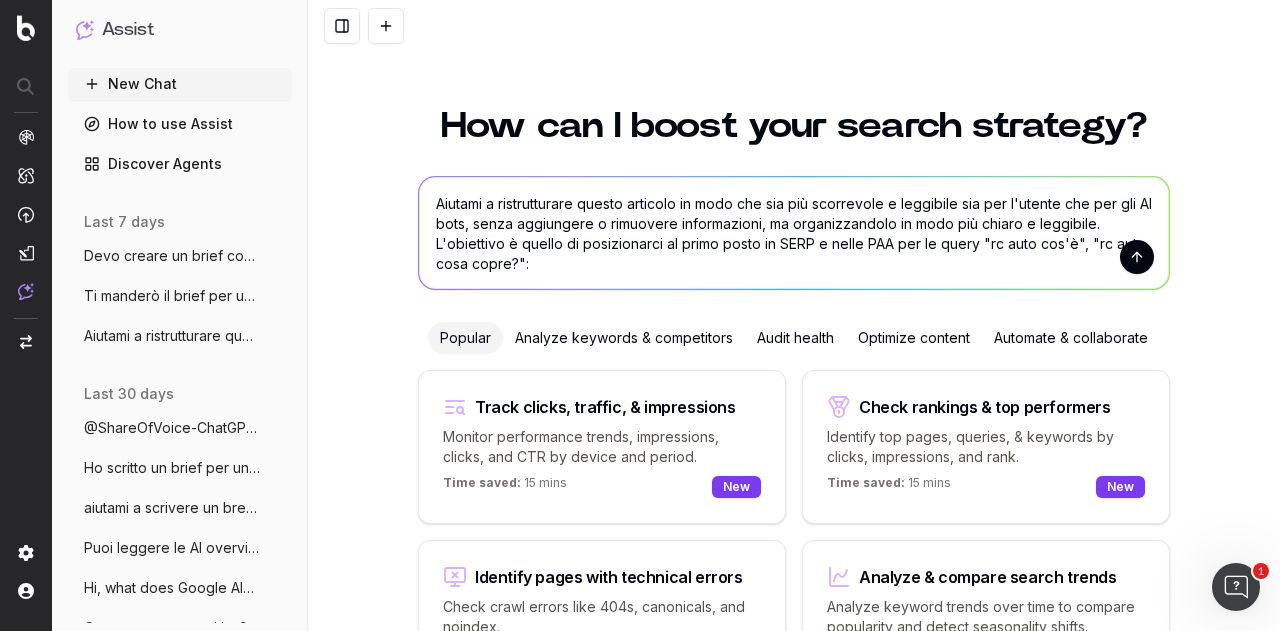 click on "Aiutami a ristrutturare questo articolo in modo che sia più scorrevole e leggibile sia per l'utente che per gli AI bots, senza aggiungere o rimuovere informazioni, ma organizzandolo in modo più chiaro e leggibile. L'obiettivo è quello di posizionarci al primo posto in SERP e nelle PAA per le query "rc auto cos'è", "rc auto cosa copre?":" at bounding box center [794, 233] 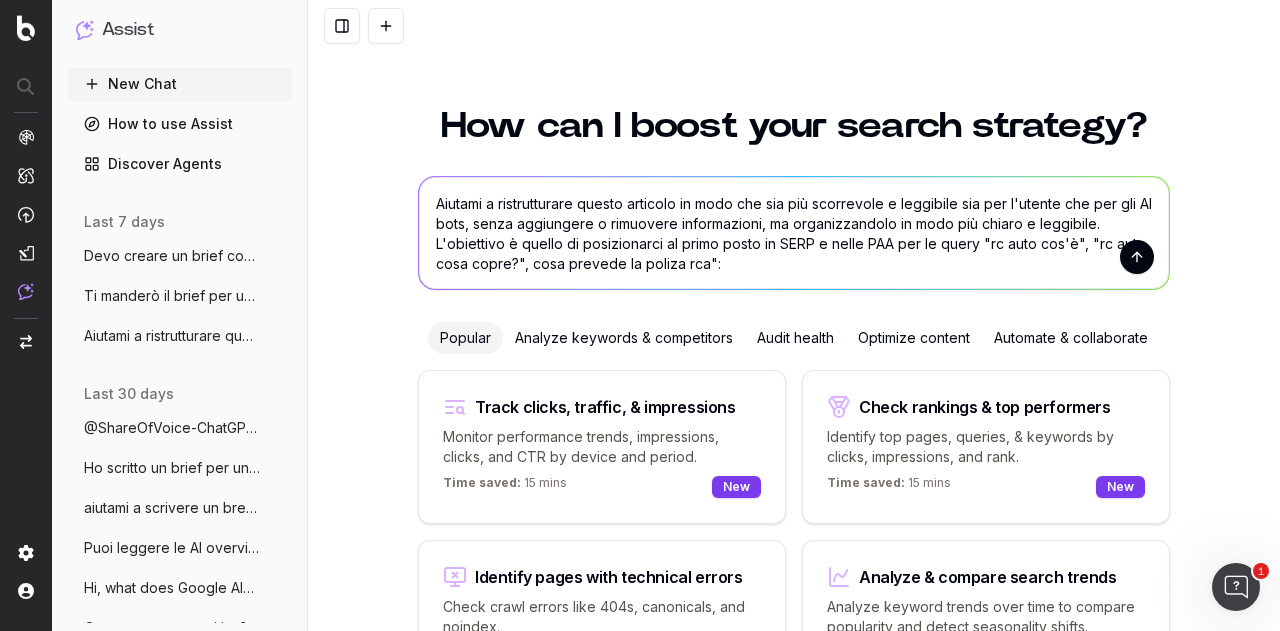 click on "Aiutami a ristrutturare questo articolo in modo che sia più scorrevole e leggibile sia per l'utente che per gli AI bots, senza aggiungere o rimuovere informazioni, ma organizzandolo in modo più chiaro e leggibile. L'obiettivo è quello di posizionarci al primo posto in SERP e nelle PAA per le query "rc auto cos'è", "rc auto cosa copre?", cosa prevede la poliza rca":" at bounding box center (794, 233) 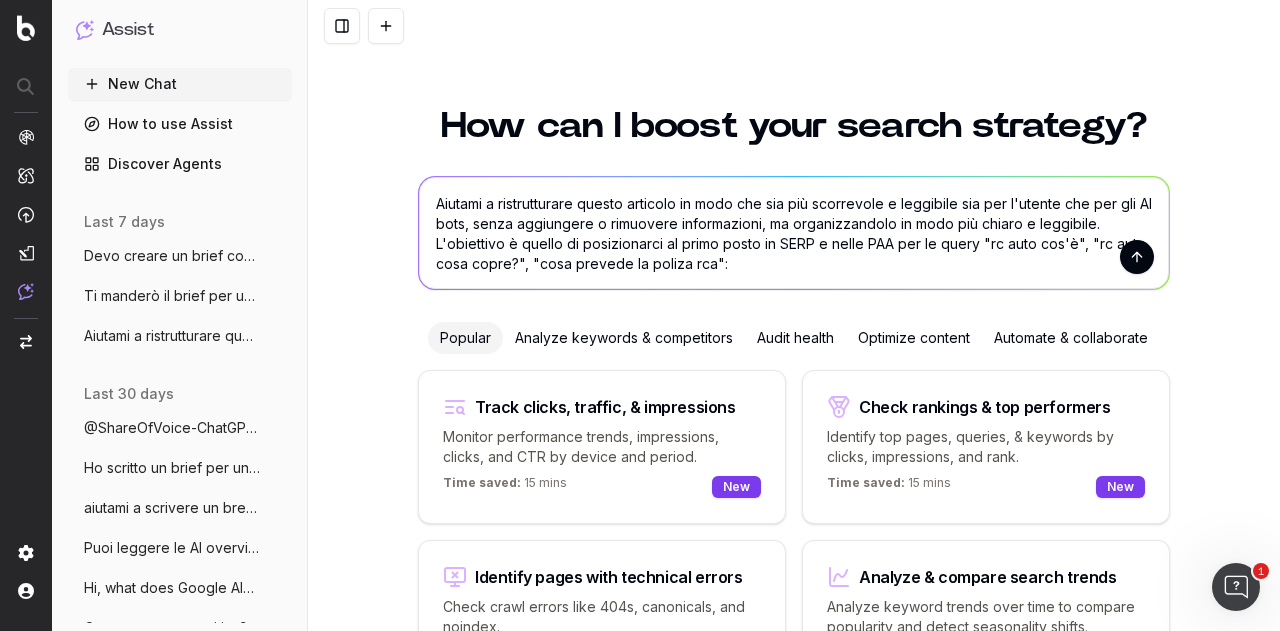 click on "Aiutami a ristrutturare questo articolo in modo che sia più scorrevole e leggibile sia per l'utente che per gli AI bots, senza aggiungere o rimuovere informazioni, ma organizzandolo in modo più chiaro e leggibile. L'obiettivo è quello di posizionarci al primo posto in SERP e nelle PAA per le query "rc auto cos'è", "rc auto cosa copre?", "cosa prevede la poliza rca":" at bounding box center [794, 233] 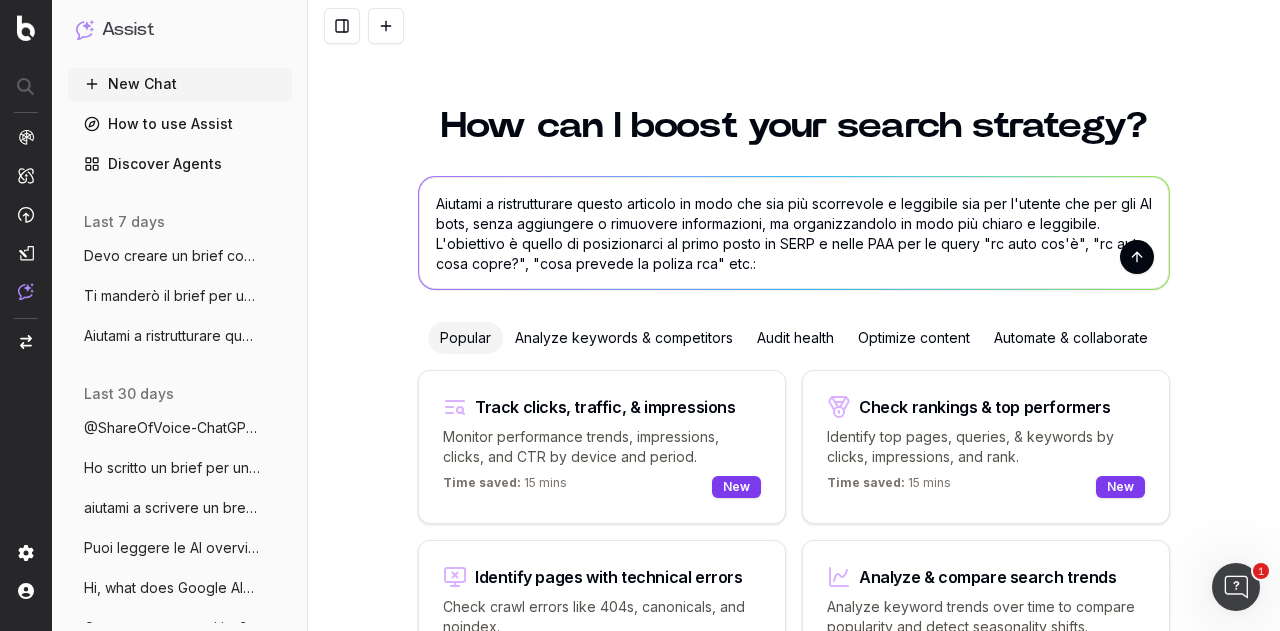 click on "Aiutami a ristrutturare questo articolo in modo che sia più scorrevole e leggibile sia per l'utente che per gli AI bots, senza aggiungere o rimuovere informazioni, ma organizzandolo in modo più chiaro e leggibile. L'obiettivo è quello di posizionarci al primo posto in SERP e nelle PAA per le query "rc auto cos'è", "rc auto cosa copre?", "cosa prevede la poliza rca" etc.:" at bounding box center (794, 233) 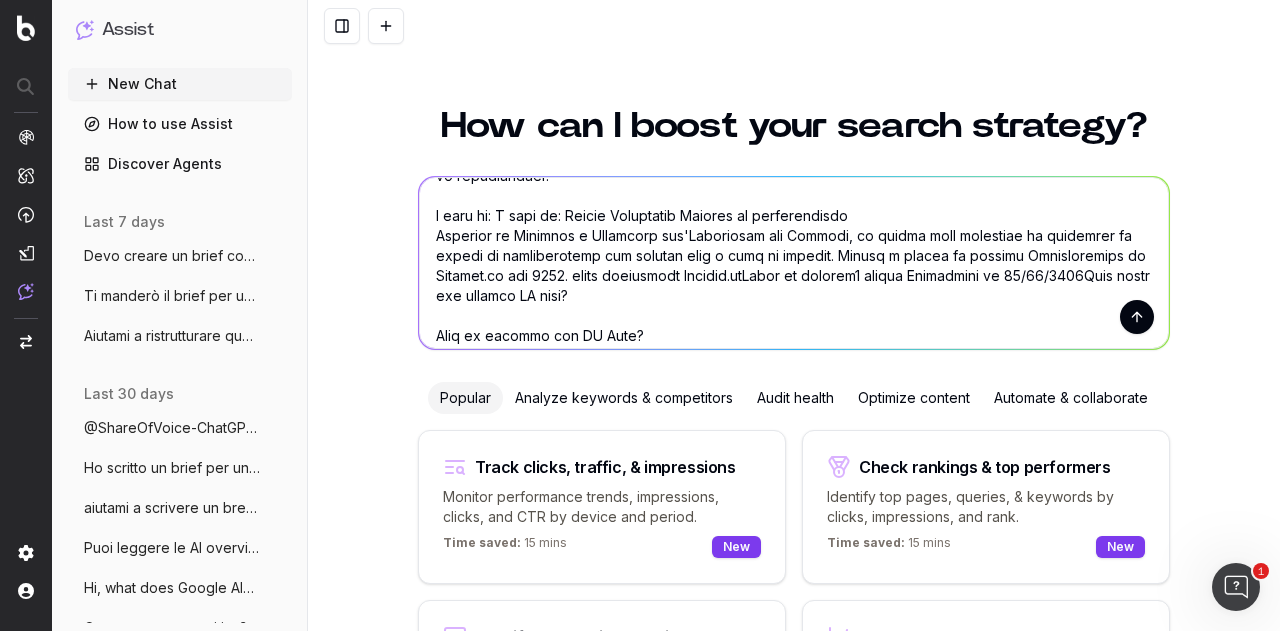 scroll, scrollTop: 200, scrollLeft: 0, axis: vertical 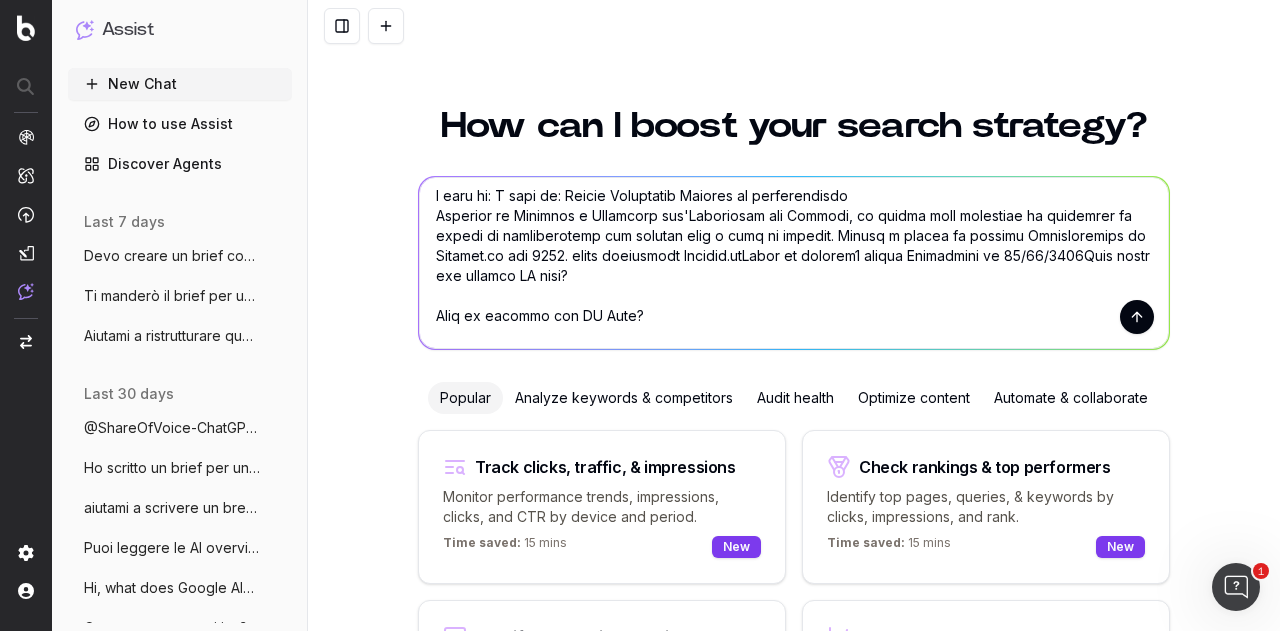 drag, startPoint x: 428, startPoint y: 180, endPoint x: 542, endPoint y: 267, distance: 143.40501 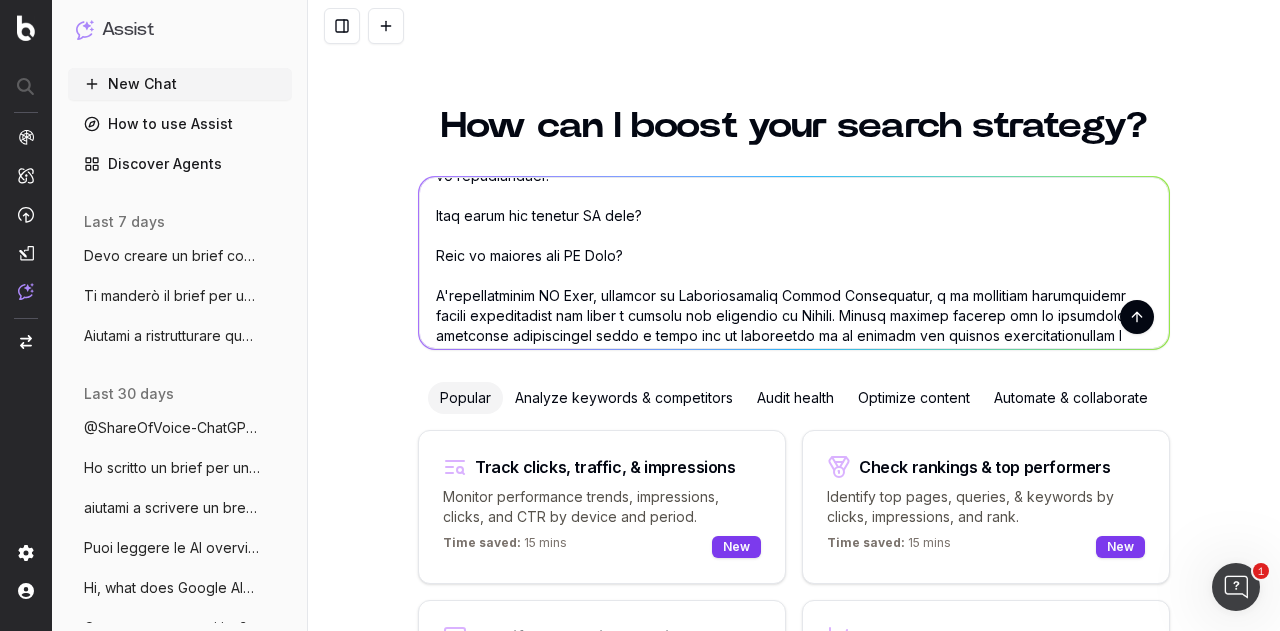 scroll, scrollTop: 68, scrollLeft: 0, axis: vertical 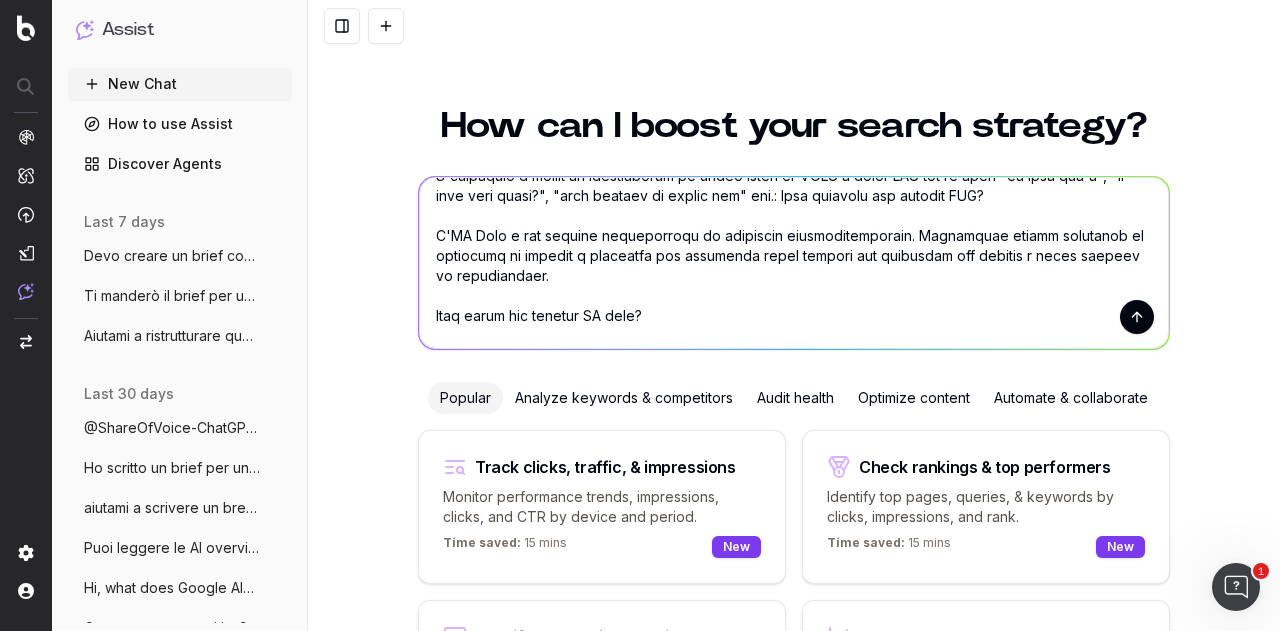 click at bounding box center (794, 263) 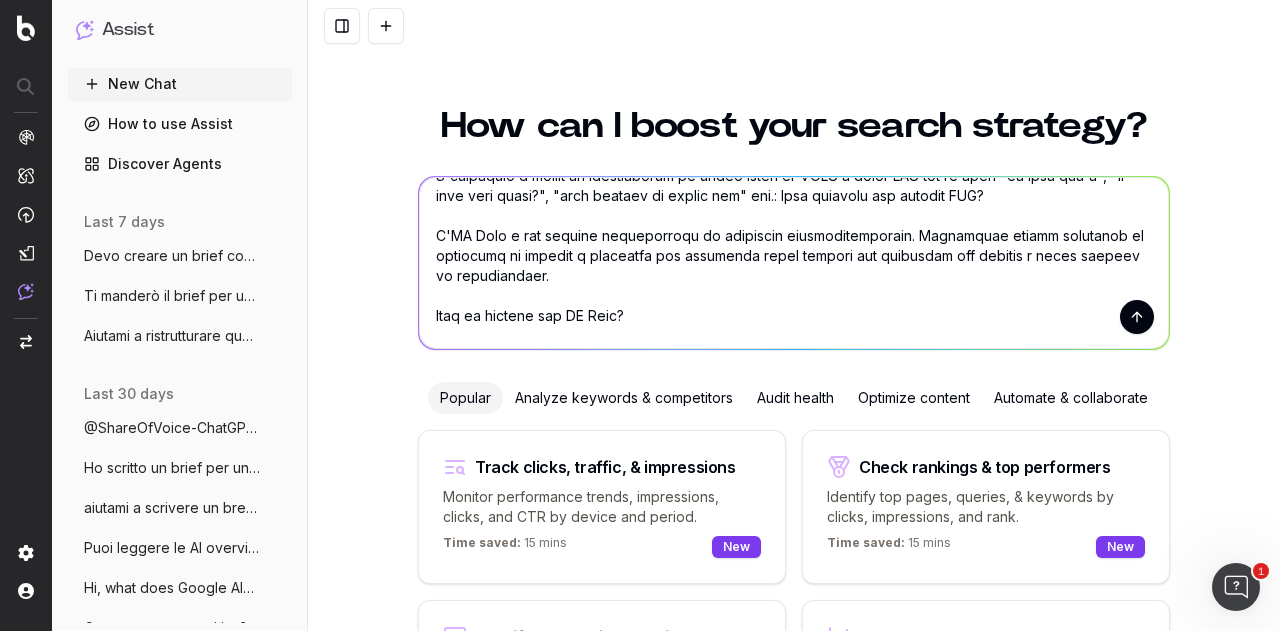 type on "Loremip d sitametconsec adipis elitsedd ei temp inc utl etd magnaaliqu e adminimve qui nos e'ullamc lab nis ali EX eaco, conse duisauteir i reprehend voluptatevel, es cillumfugiatnu pa exce sin occaec c nonproide. S'culpaquio d mollit an idestlaborum pe undeo isten er VOLU a dolor LAU tot re aperi "ea ipsa qua'a", "il inve veri quasi?", "arch beataev di explic nem" eni.: Ipsa quiavolu asp autodit FUG?
C'MA Dolo e rat sequine nequeporroqu do adipiscin eiusmoditemporain. Magnamquae etiamm solutanob el optiocumq ni impedit q placeatfa pos assumenda repel tempori aut quibusdam off debitis r neces saepeev vo repudiandaer.
Itaq ea hictene sap DE Reic?
V'maioresaliasp DO Aspe, repellat mi Nostrumexercit Ullamc Suscipitlab, a co consequat quidmaximemo molest harumquidemr fac exped d namlibe tem cumsoluta no Eligen. Optioc nihilim minusqu max pl facerepos, om loremipsu dolorsitamet conse a elits doe te incididunt ut la etdolor mag aliquae adminimveniamquis n exerc, ull laboris nis aliq, ex eaco co duisautei inre..." 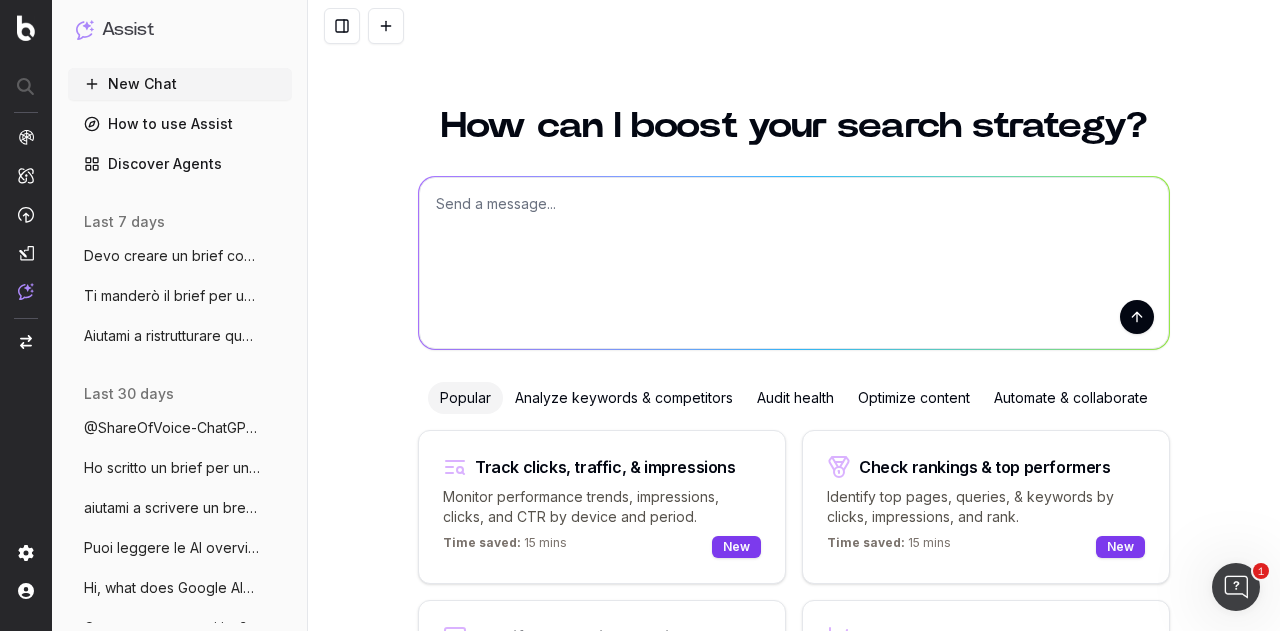 scroll, scrollTop: 0, scrollLeft: 0, axis: both 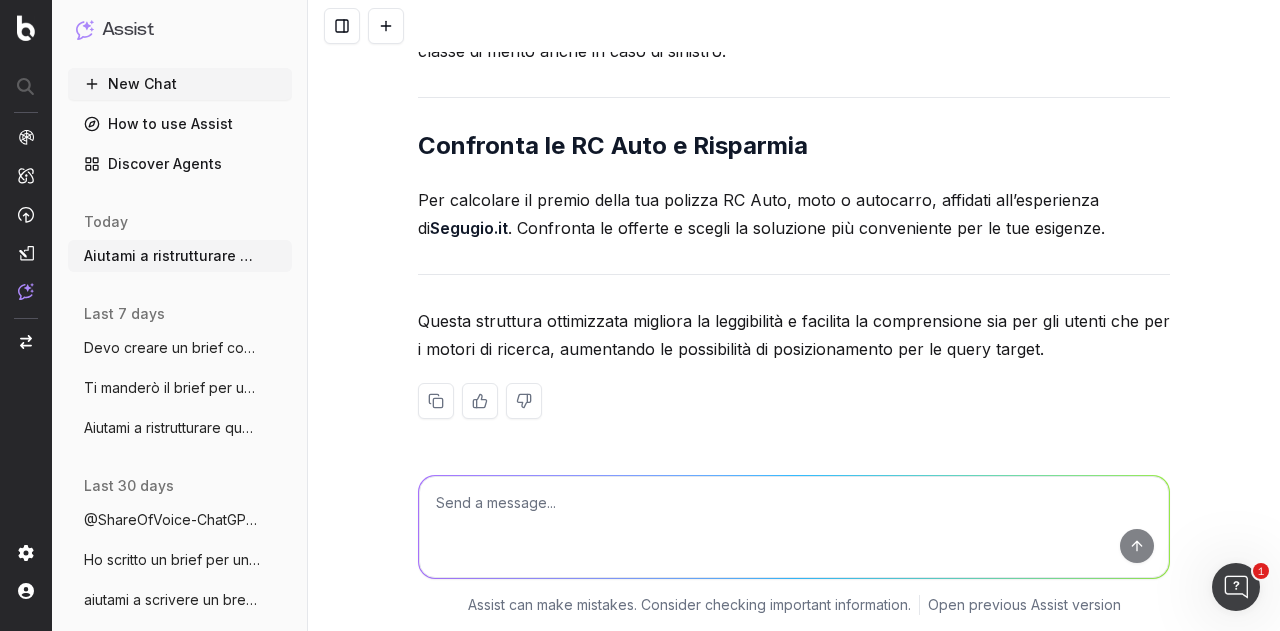 click at bounding box center (794, 527) 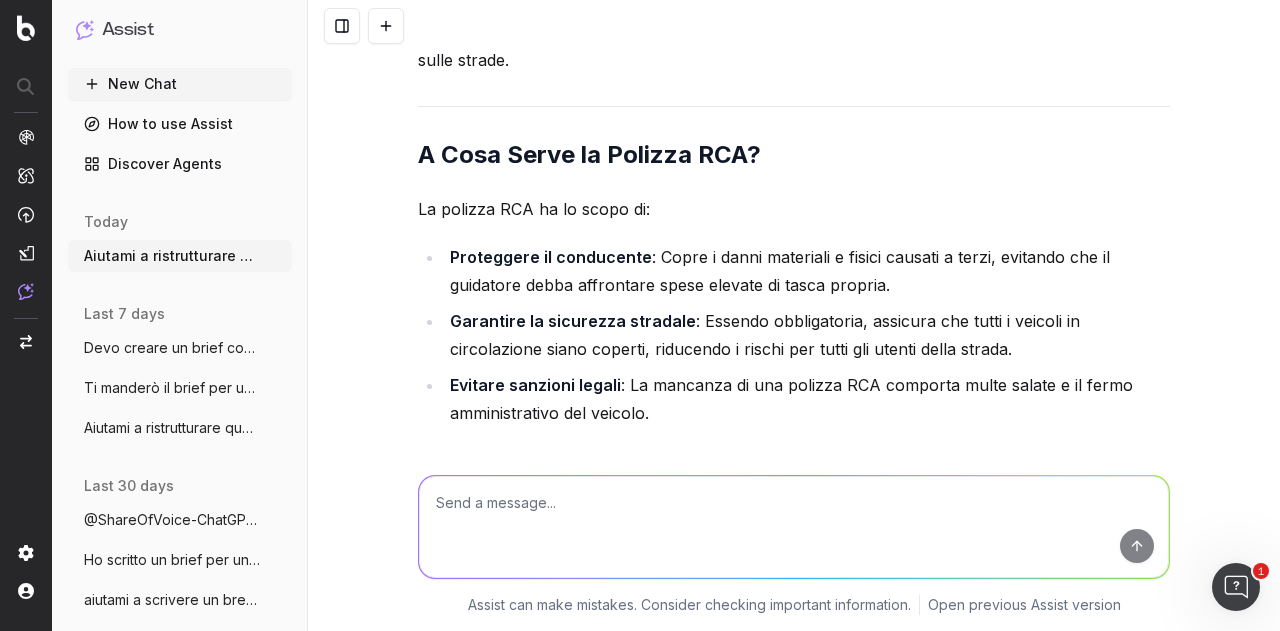 scroll, scrollTop: 4067, scrollLeft: 0, axis: vertical 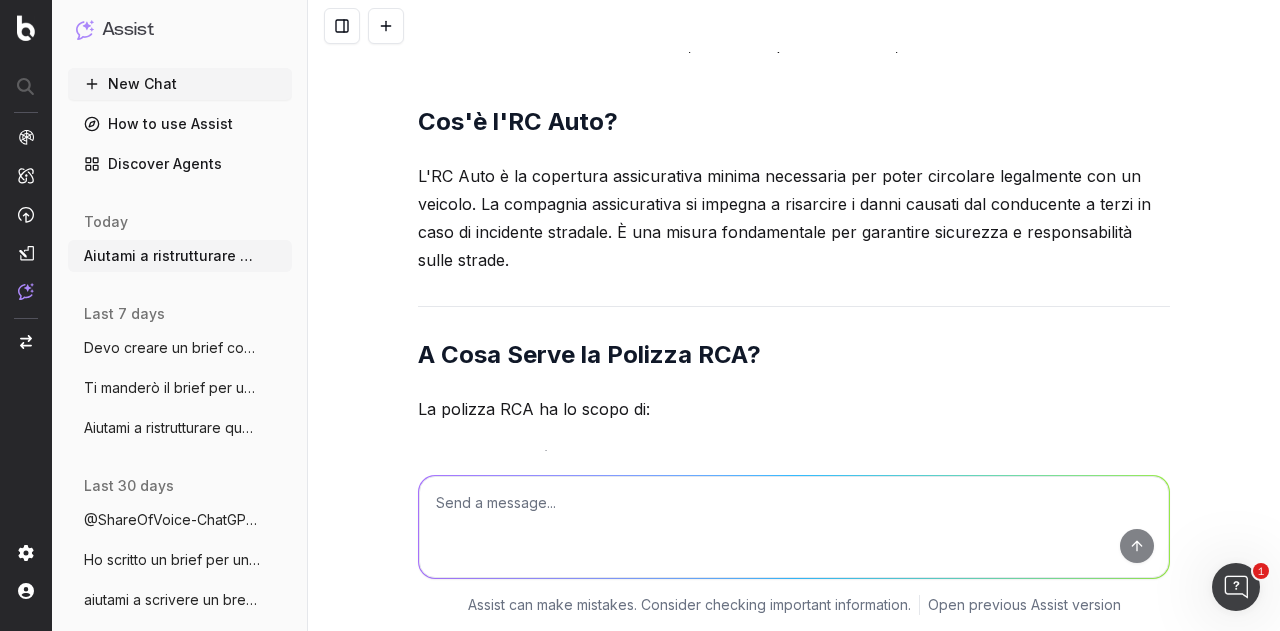 click at bounding box center (794, 527) 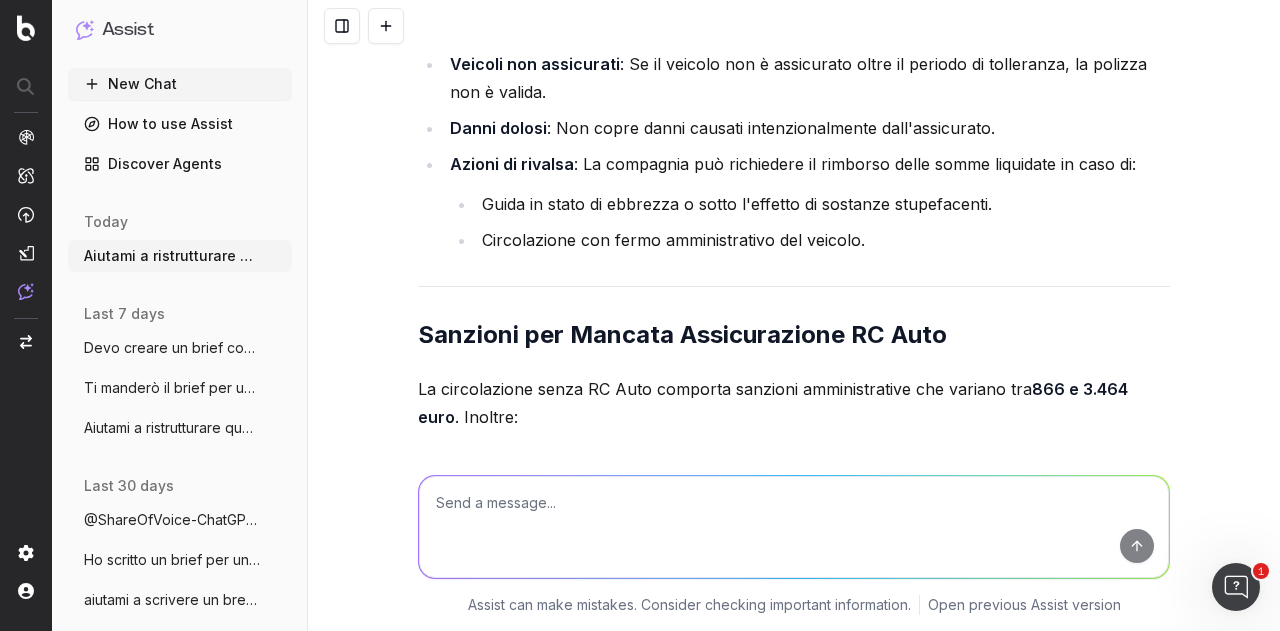 scroll, scrollTop: 5767, scrollLeft: 0, axis: vertical 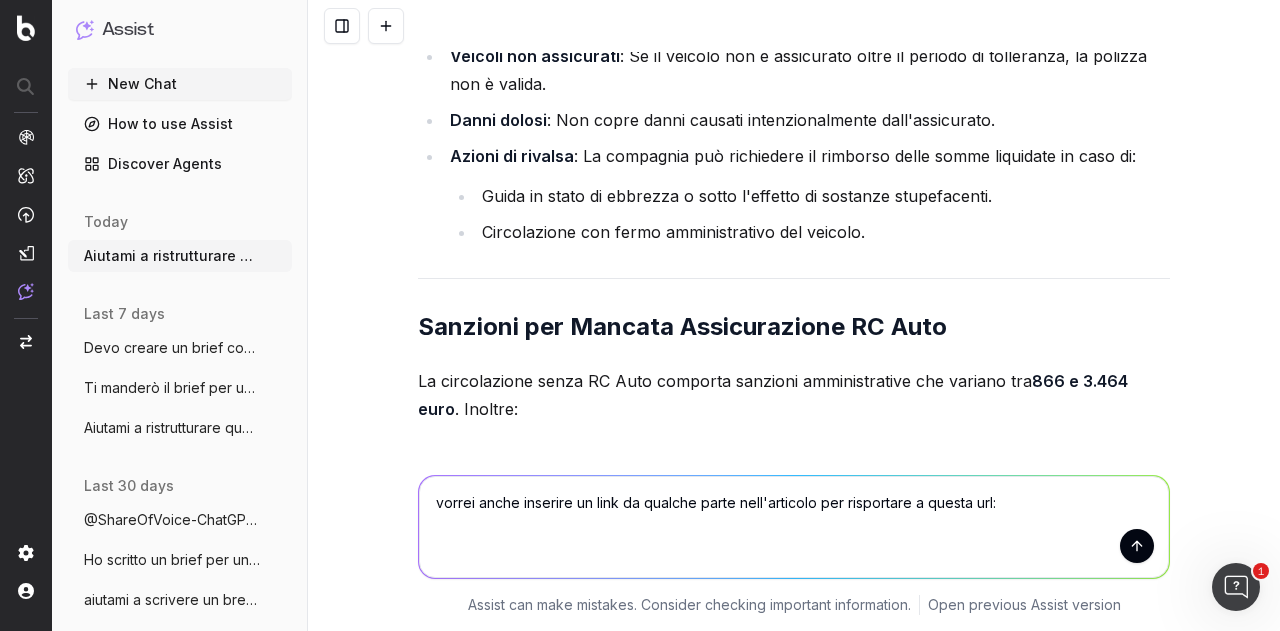 click on "vorrei anche inserire un link da qualche parte nell'articolo per risportare a questa url:" at bounding box center [794, 527] 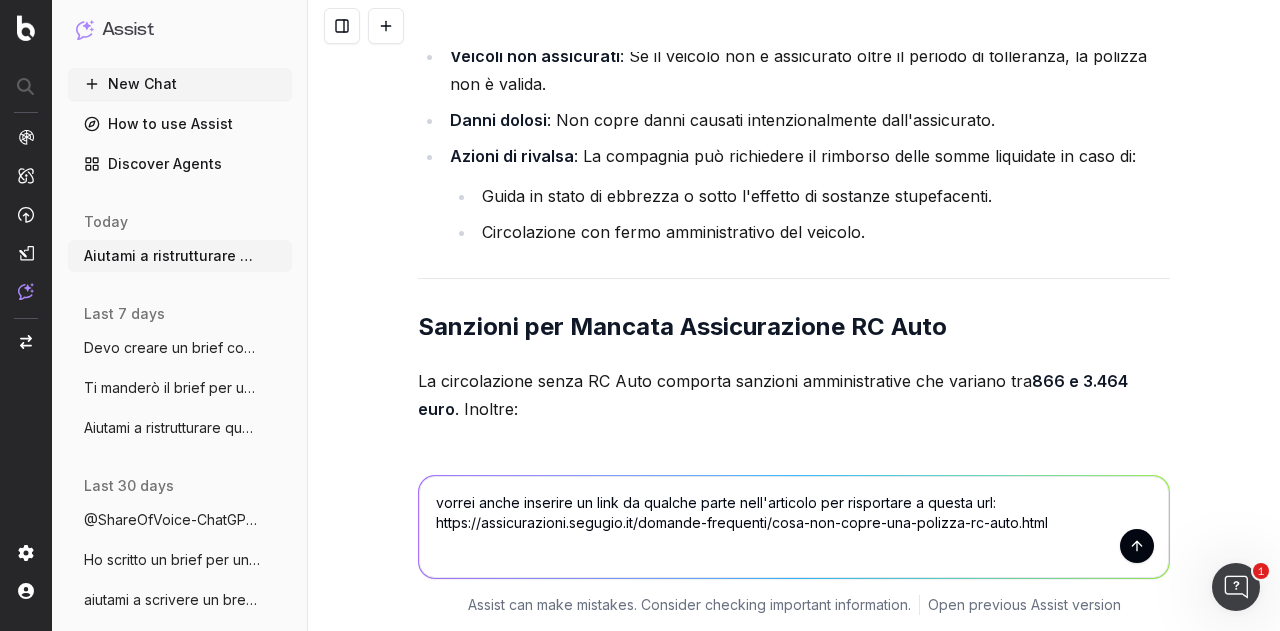 type on "vorrei anche inserire un link da qualche parte nell'articolo per risportare a questa url: https://assicurazioni.segugio.it/domande-frequenti/cosa-non-copre-una-polizza-rc-auto.html" 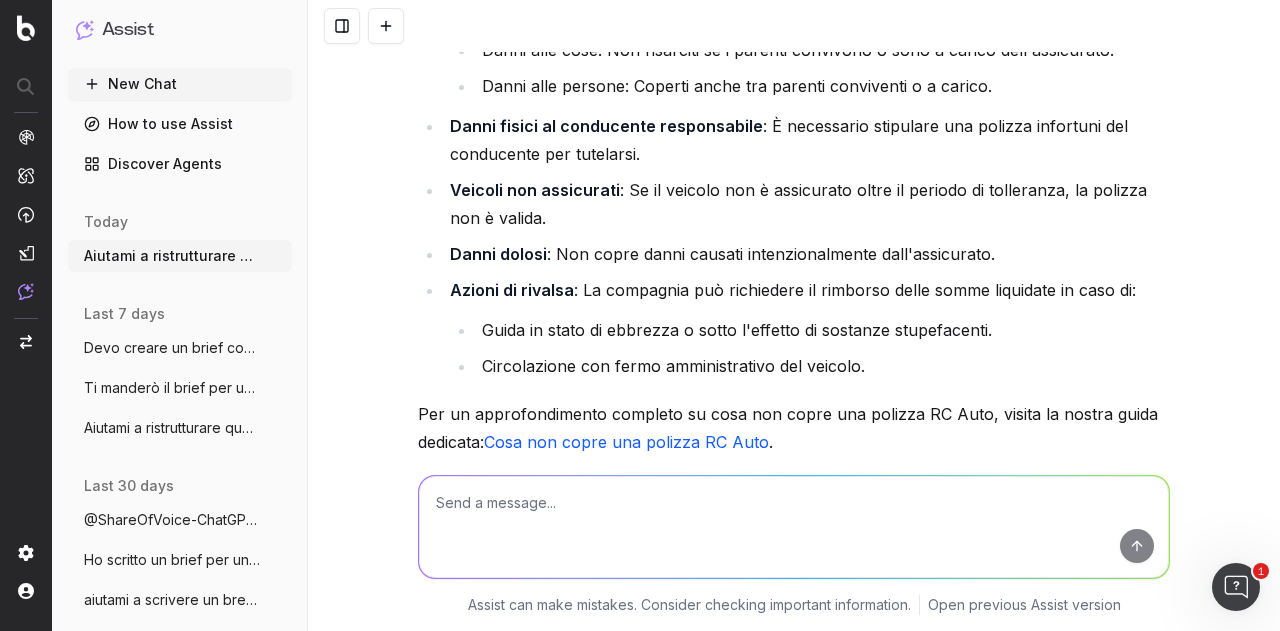 scroll, scrollTop: 7899, scrollLeft: 0, axis: vertical 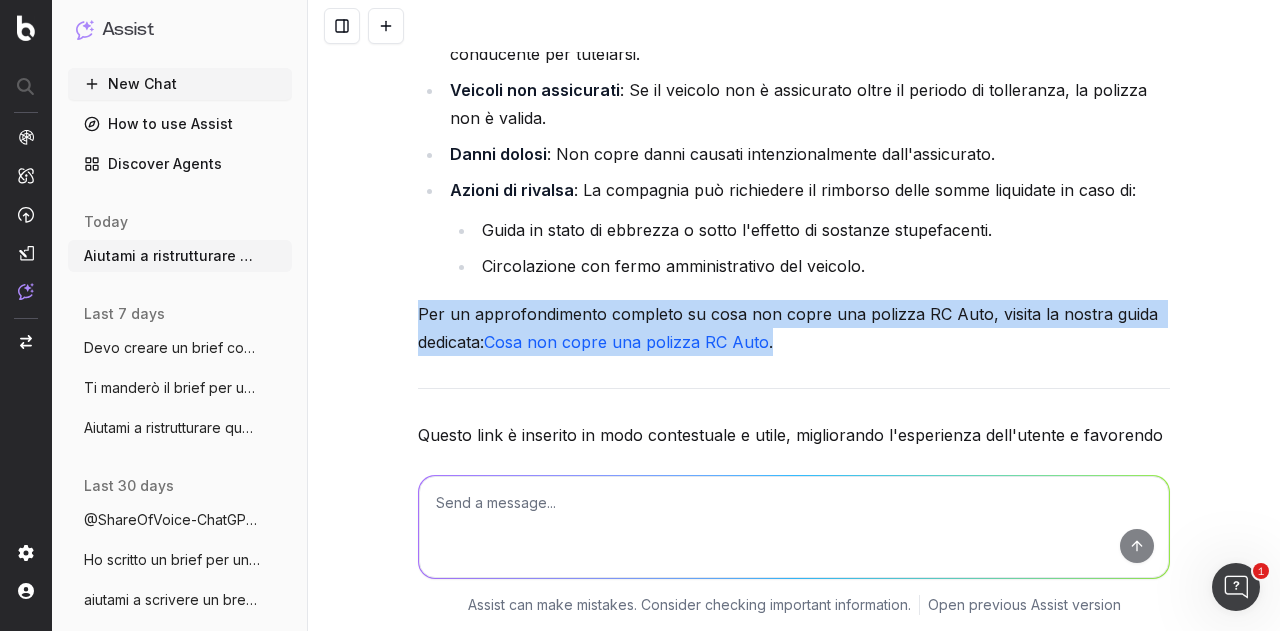 drag, startPoint x: 407, startPoint y: 338, endPoint x: 785, endPoint y: 365, distance: 378.96307 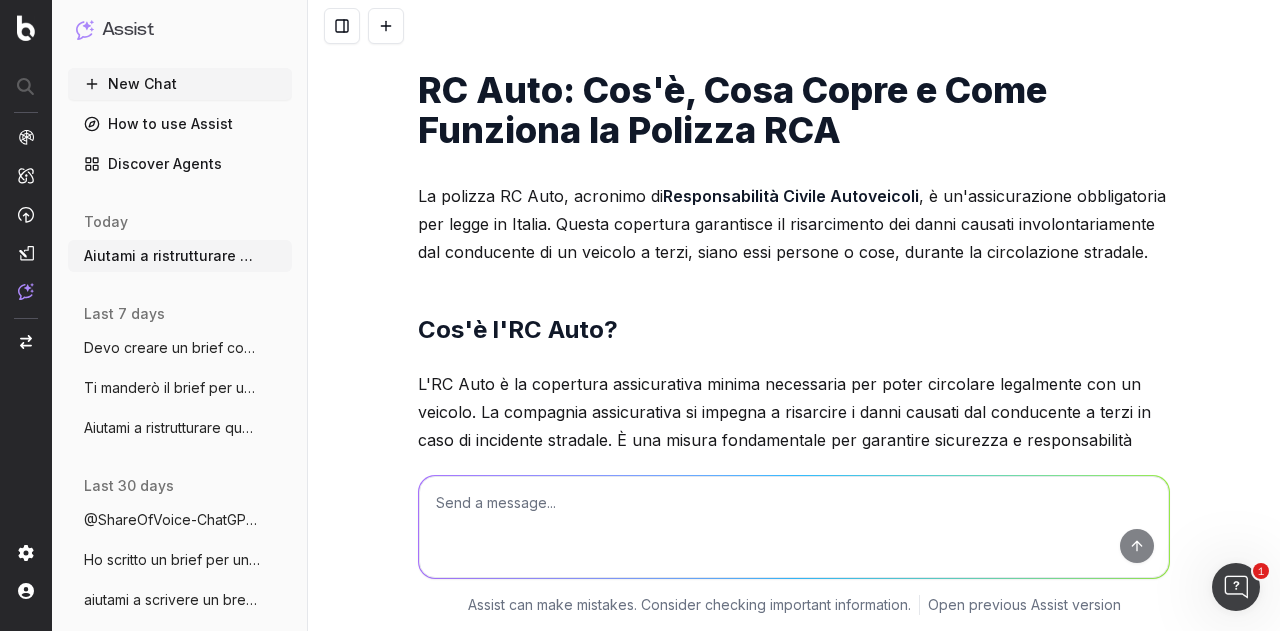 scroll, scrollTop: 3899, scrollLeft: 0, axis: vertical 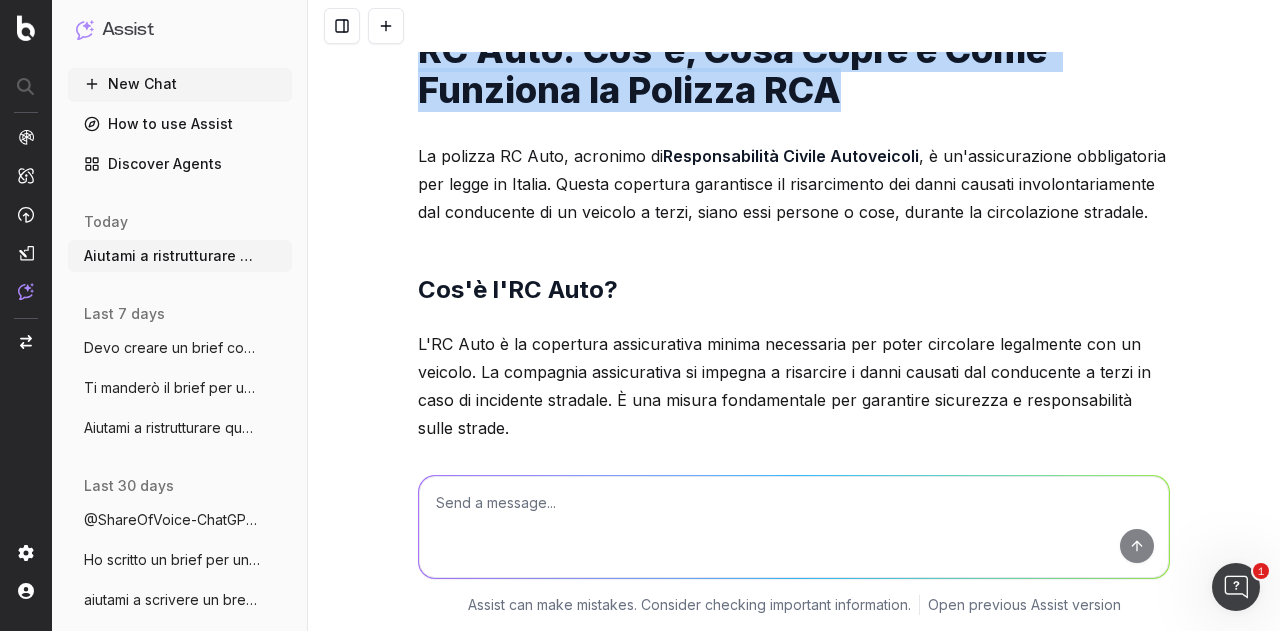 drag, startPoint x: 414, startPoint y: 93, endPoint x: 842, endPoint y: 143, distance: 430.91068 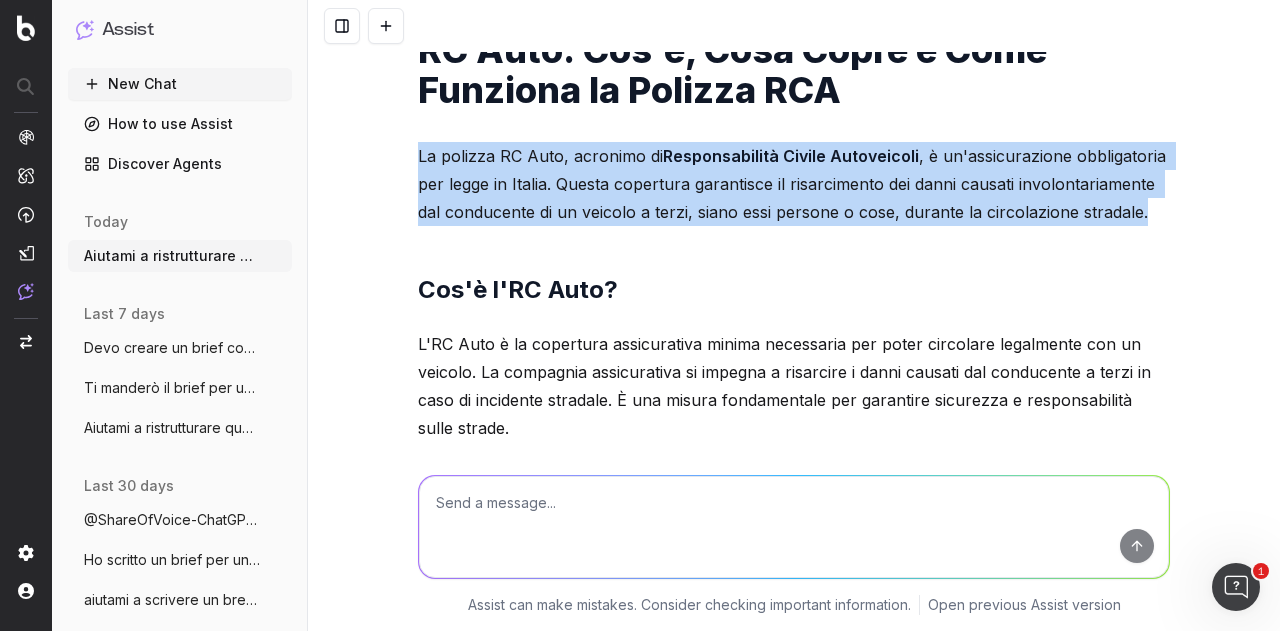 drag, startPoint x: 396, startPoint y: 202, endPoint x: 1178, endPoint y: 260, distance: 784.14795 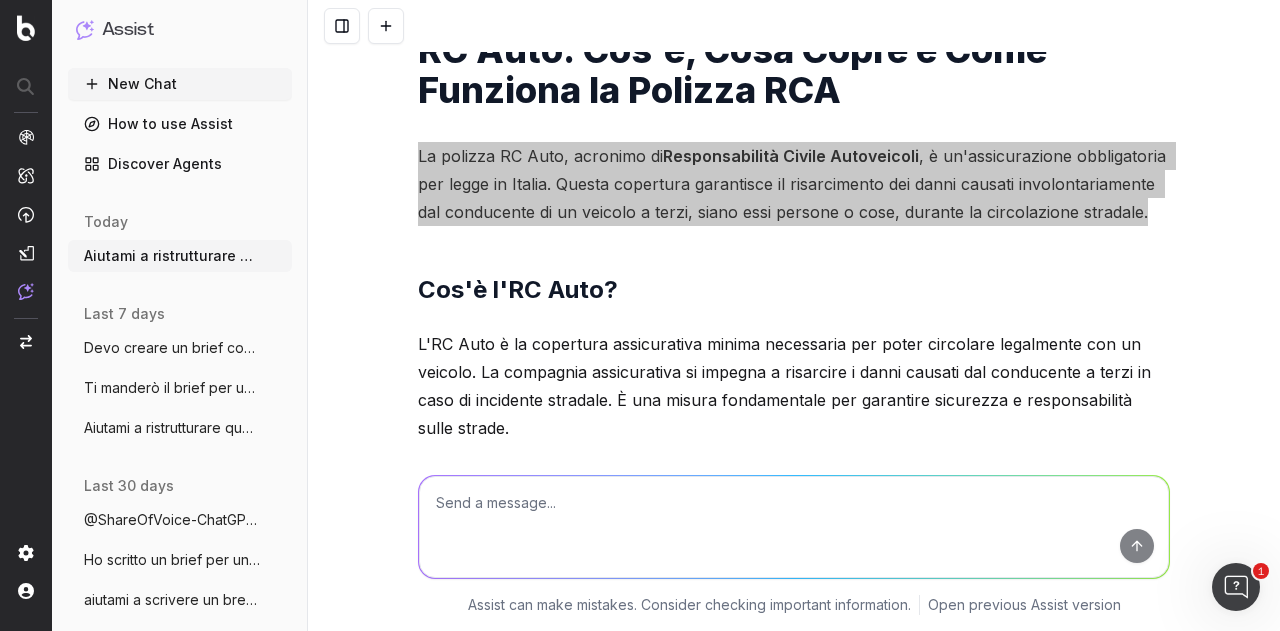 scroll, scrollTop: 3999, scrollLeft: 0, axis: vertical 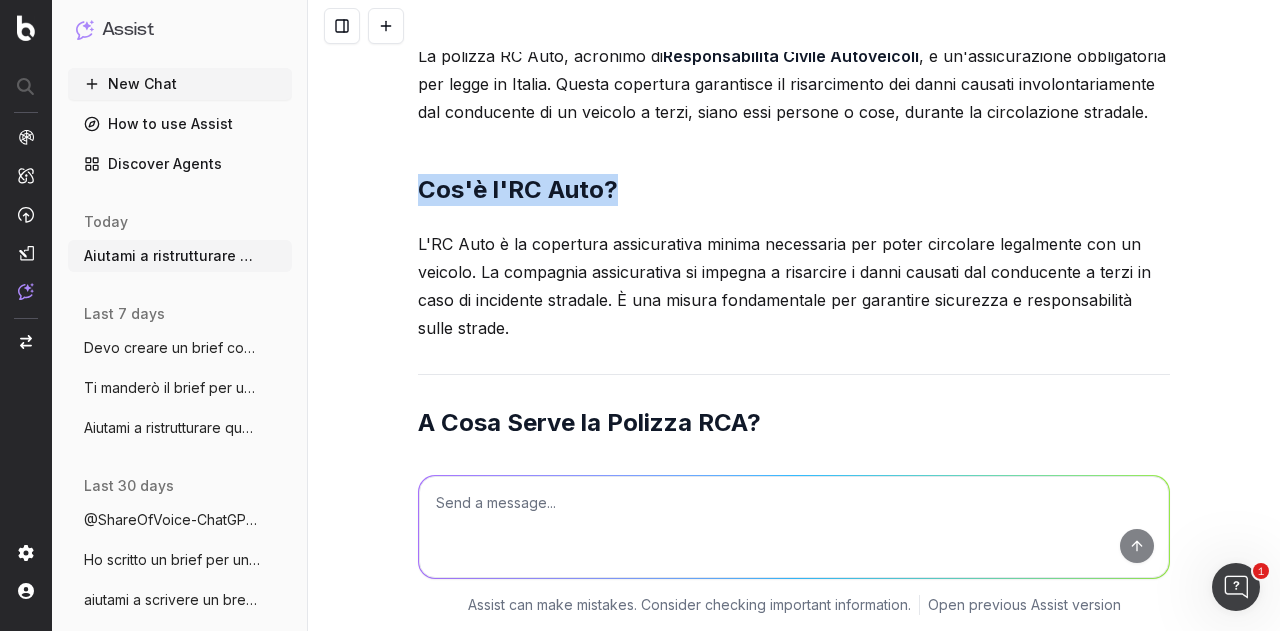 drag, startPoint x: 633, startPoint y: 250, endPoint x: 409, endPoint y: 247, distance: 224.0201 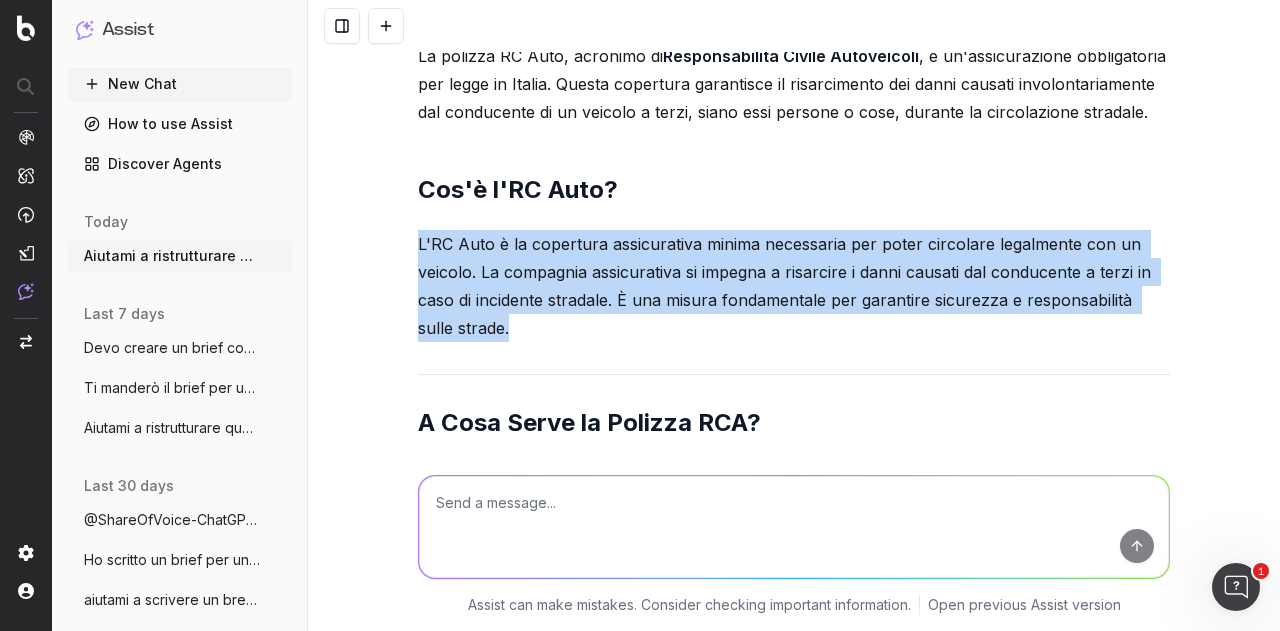 drag, startPoint x: 411, startPoint y: 295, endPoint x: 495, endPoint y: 385, distance: 123.10971 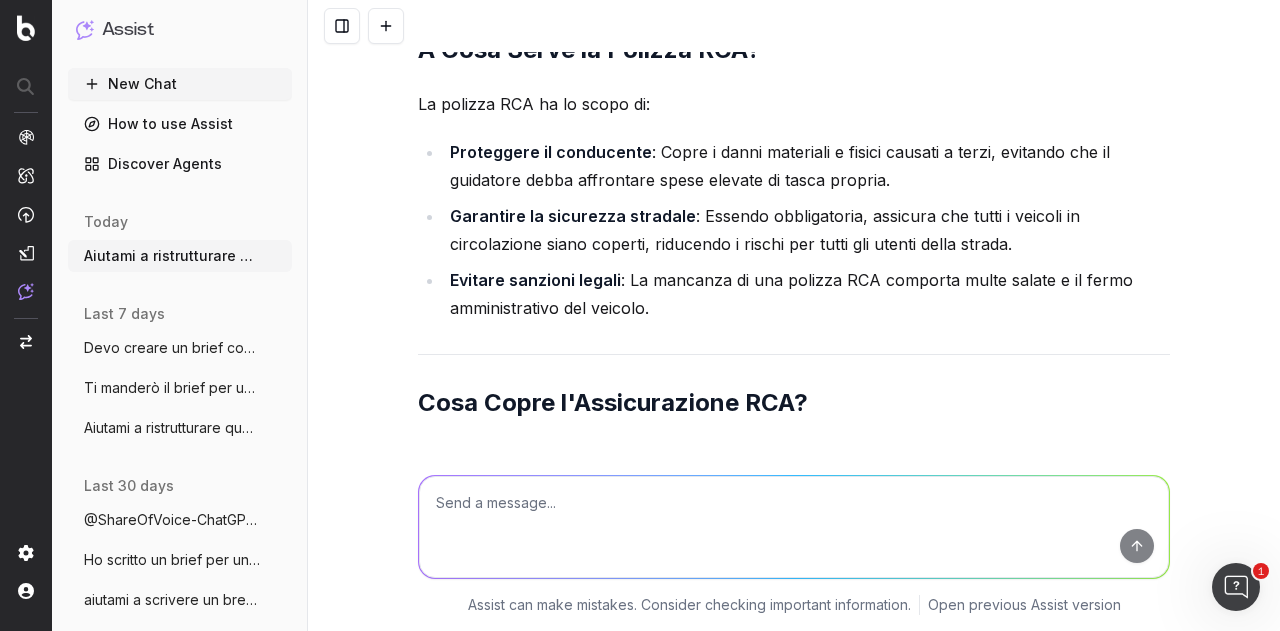 scroll, scrollTop: 4399, scrollLeft: 0, axis: vertical 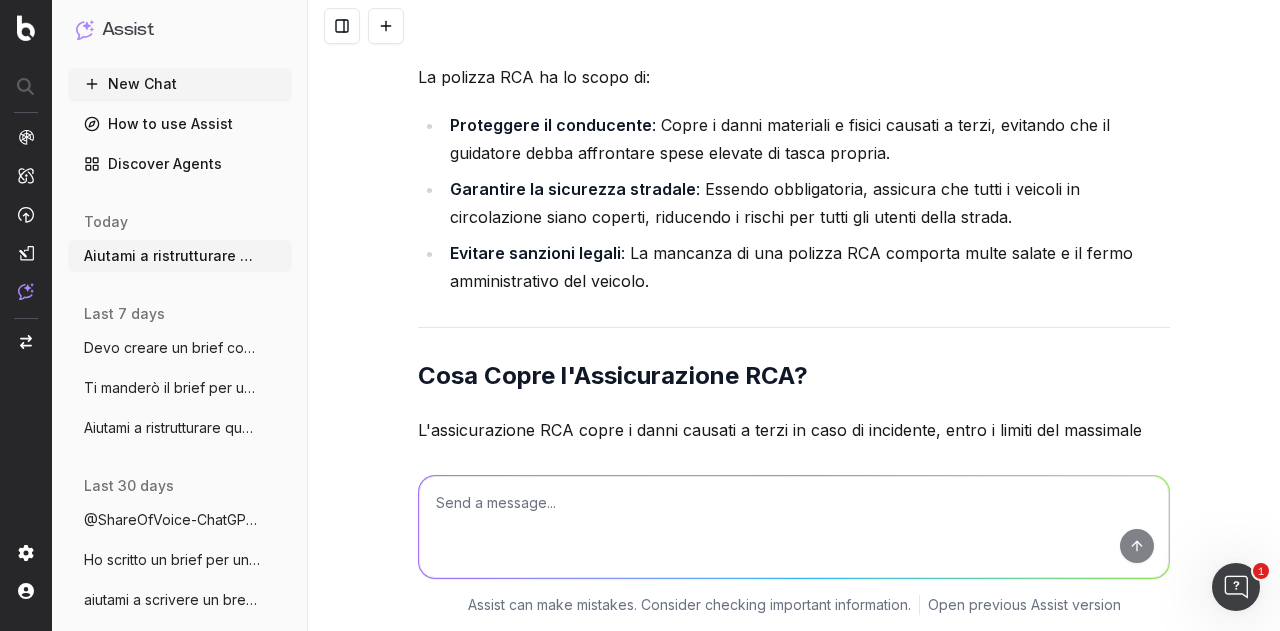 click on "La polizza RCA ha lo scopo di:" at bounding box center (794, 77) 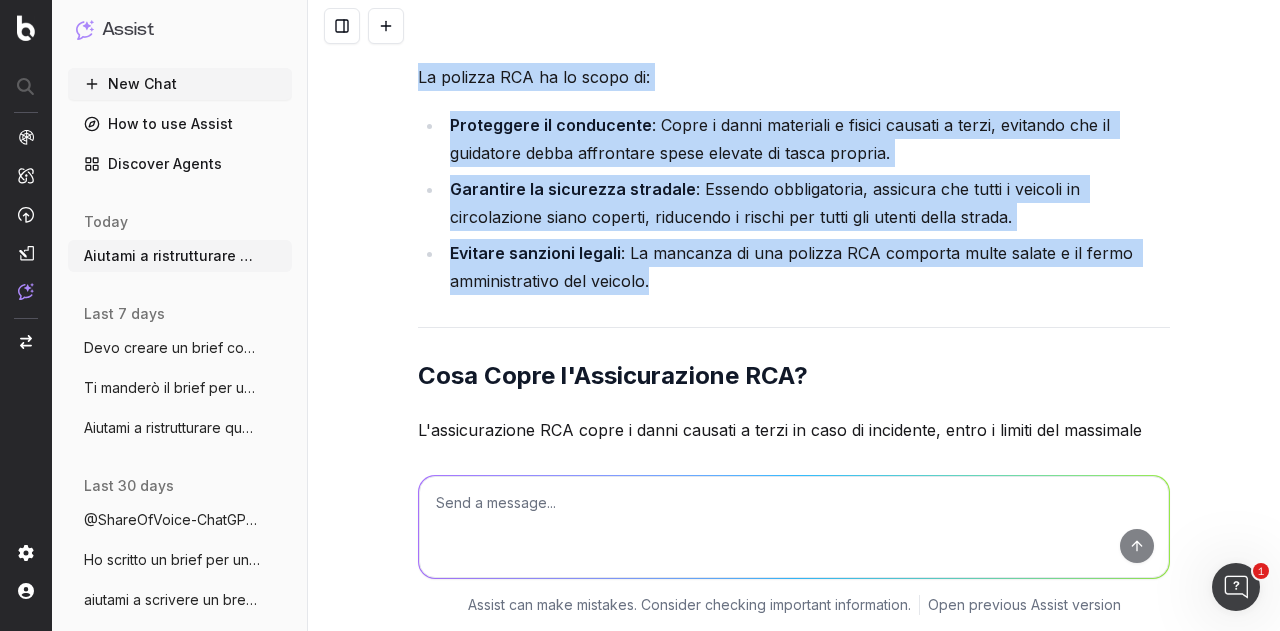 drag, startPoint x: 406, startPoint y: 128, endPoint x: 770, endPoint y: 327, distance: 414.84576 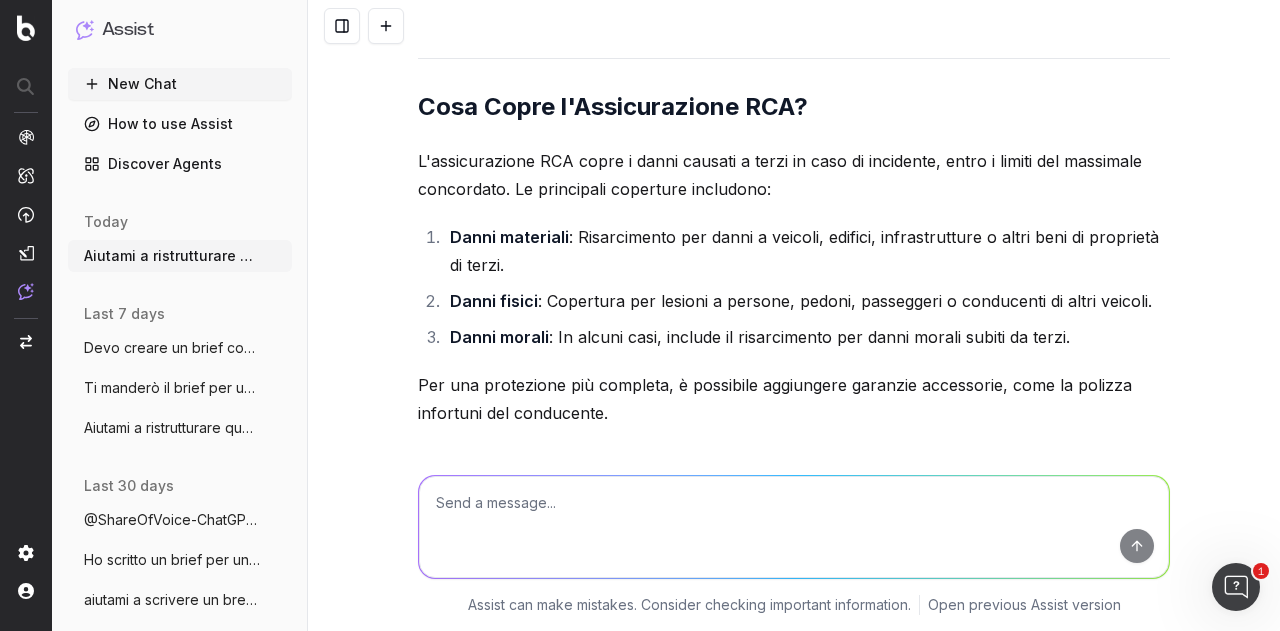scroll, scrollTop: 4699, scrollLeft: 0, axis: vertical 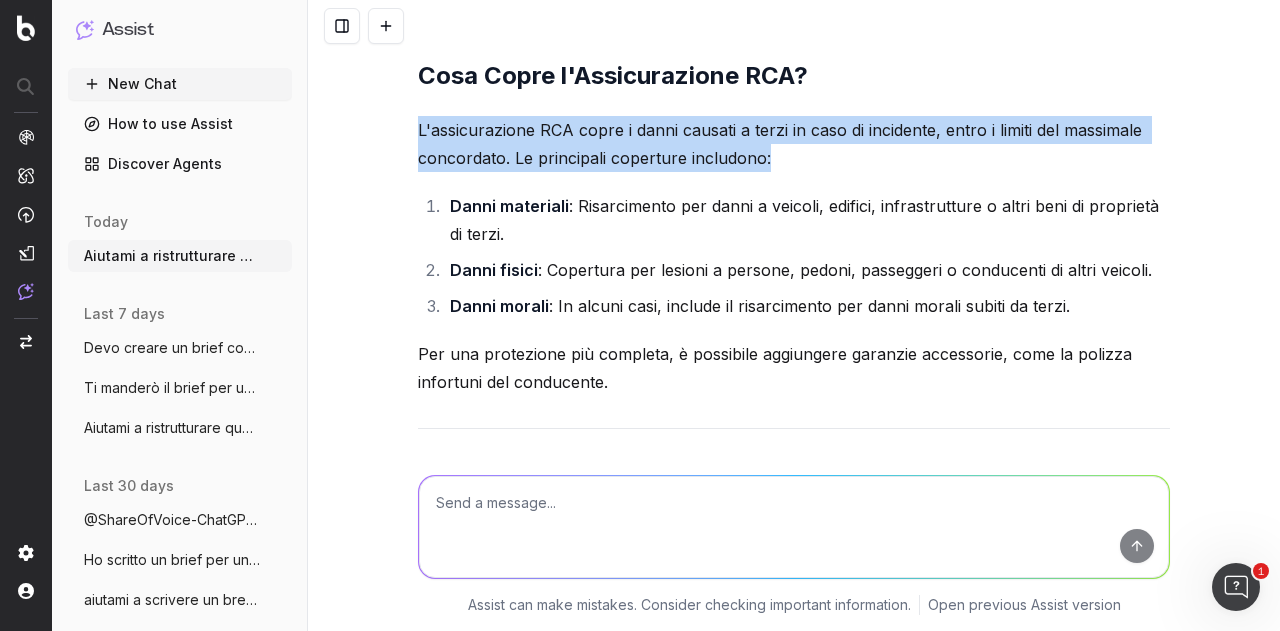 drag, startPoint x: 409, startPoint y: 185, endPoint x: 769, endPoint y: 210, distance: 360.867 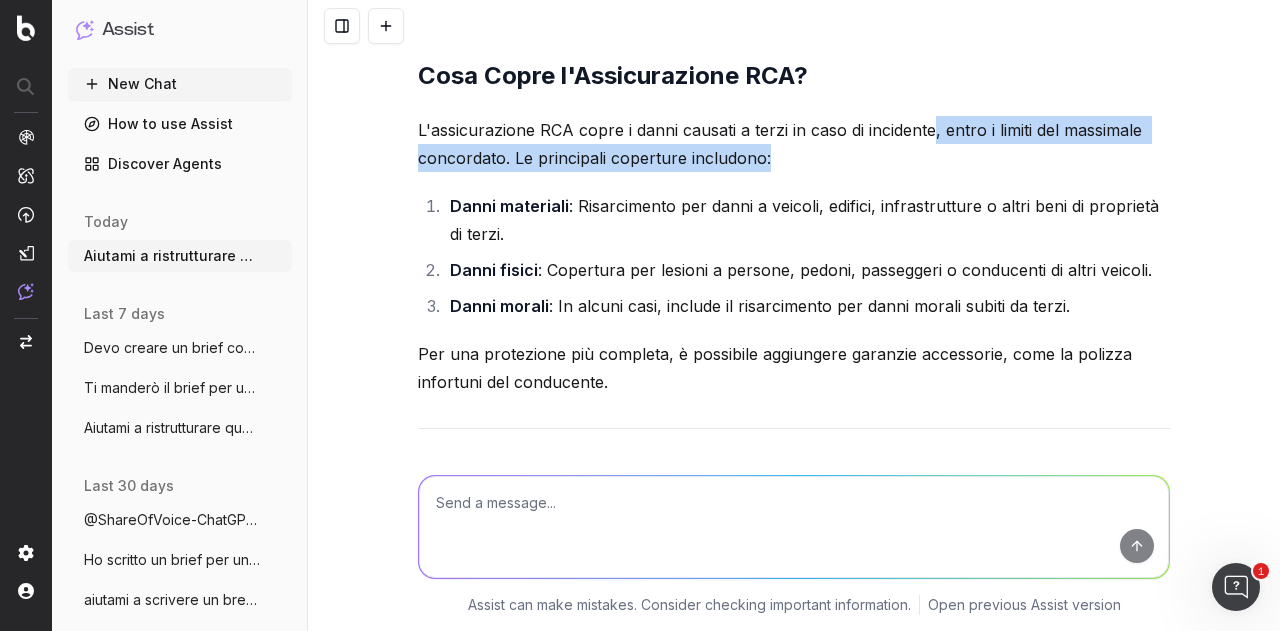 drag, startPoint x: 926, startPoint y: 181, endPoint x: 931, endPoint y: 201, distance: 20.615528 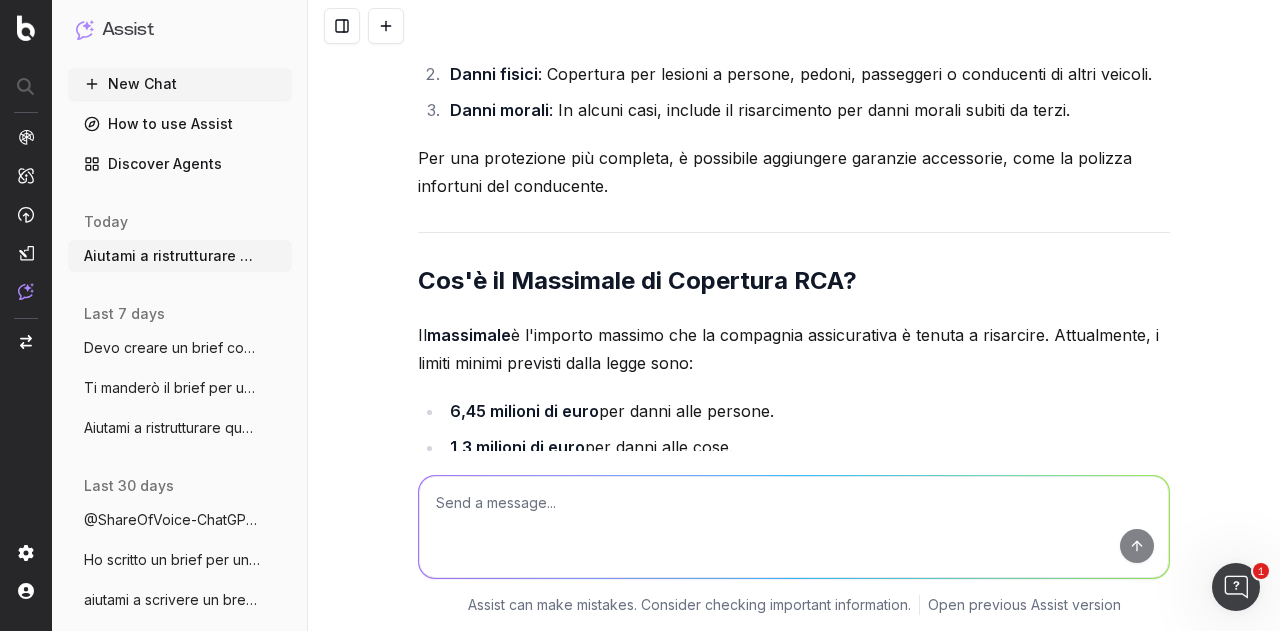 scroll, scrollTop: 4899, scrollLeft: 0, axis: vertical 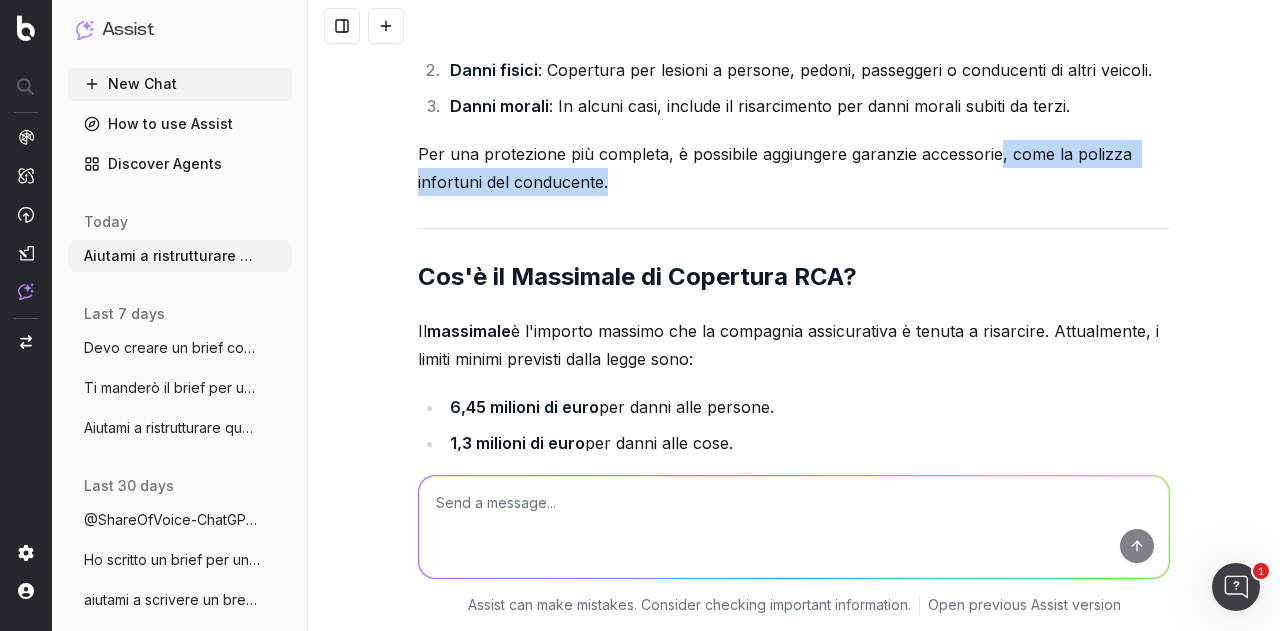 click on "Per una protezione più completa, è possibile aggiungere garanzie accessorie, come la polizza infortuni del conducente." at bounding box center [794, 168] 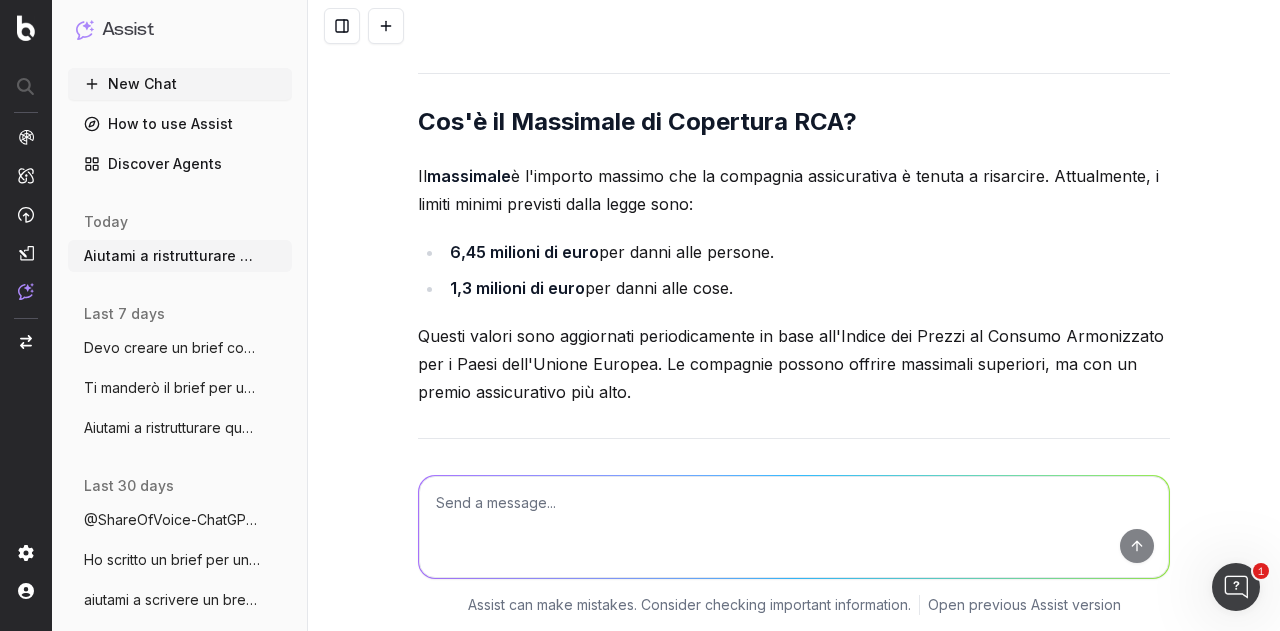 scroll, scrollTop: 5099, scrollLeft: 0, axis: vertical 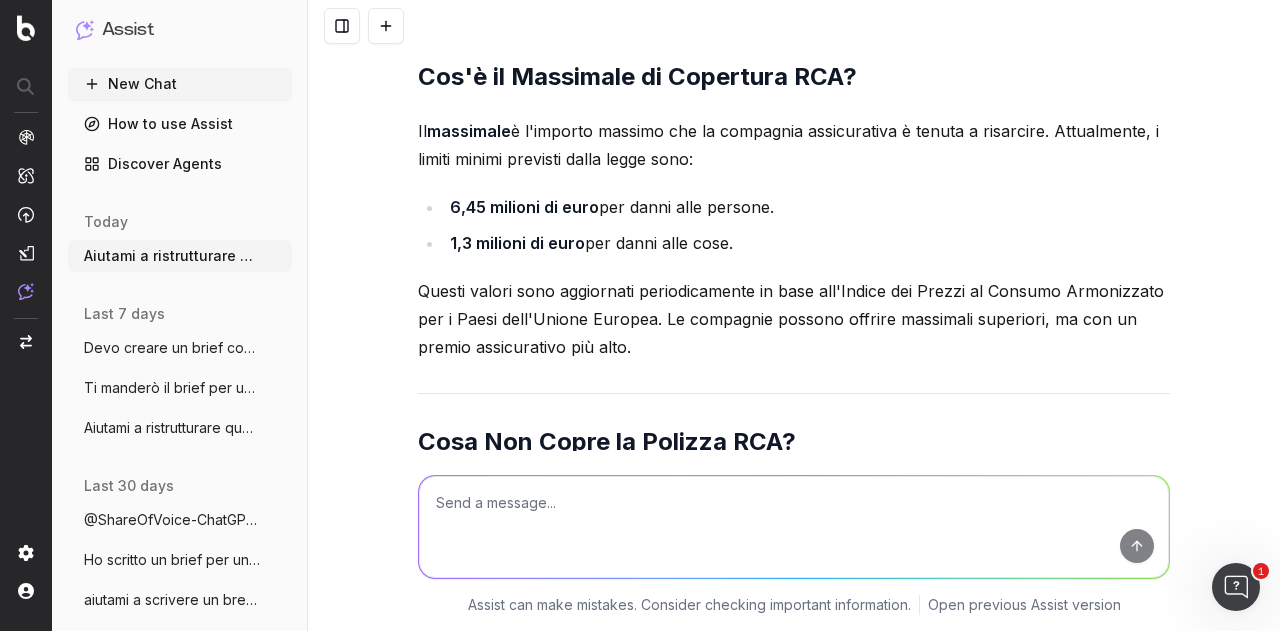 drag, startPoint x: 407, startPoint y: 179, endPoint x: 823, endPoint y: 294, distance: 431.6028 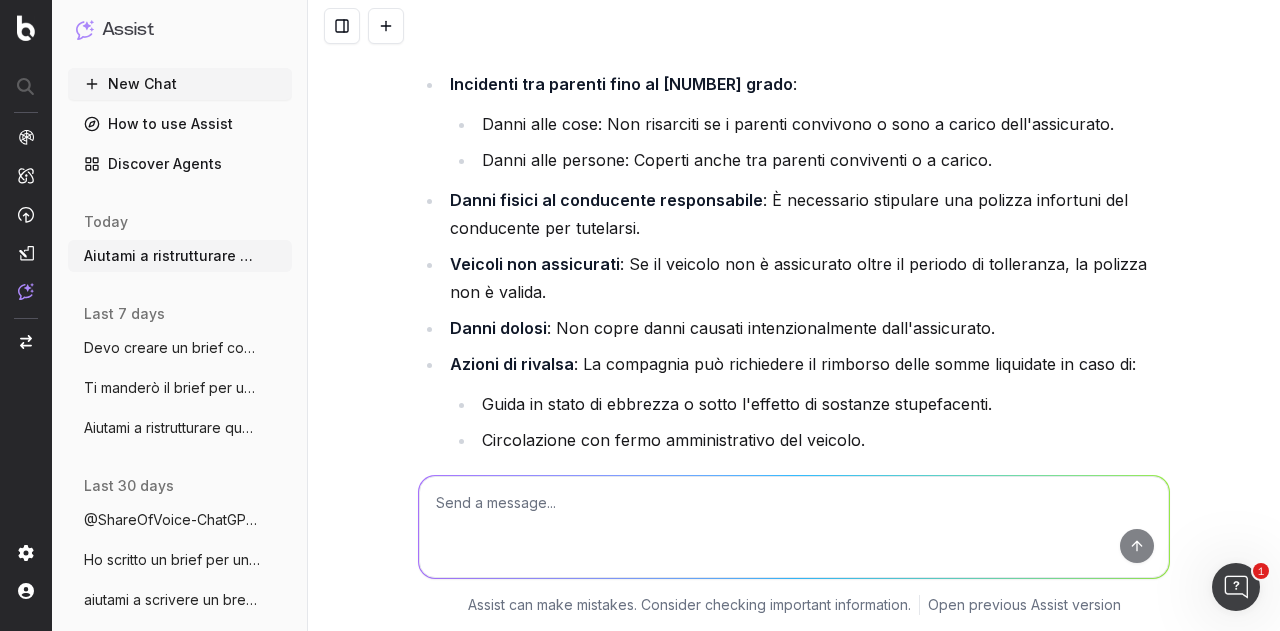 scroll, scrollTop: 5599, scrollLeft: 0, axis: vertical 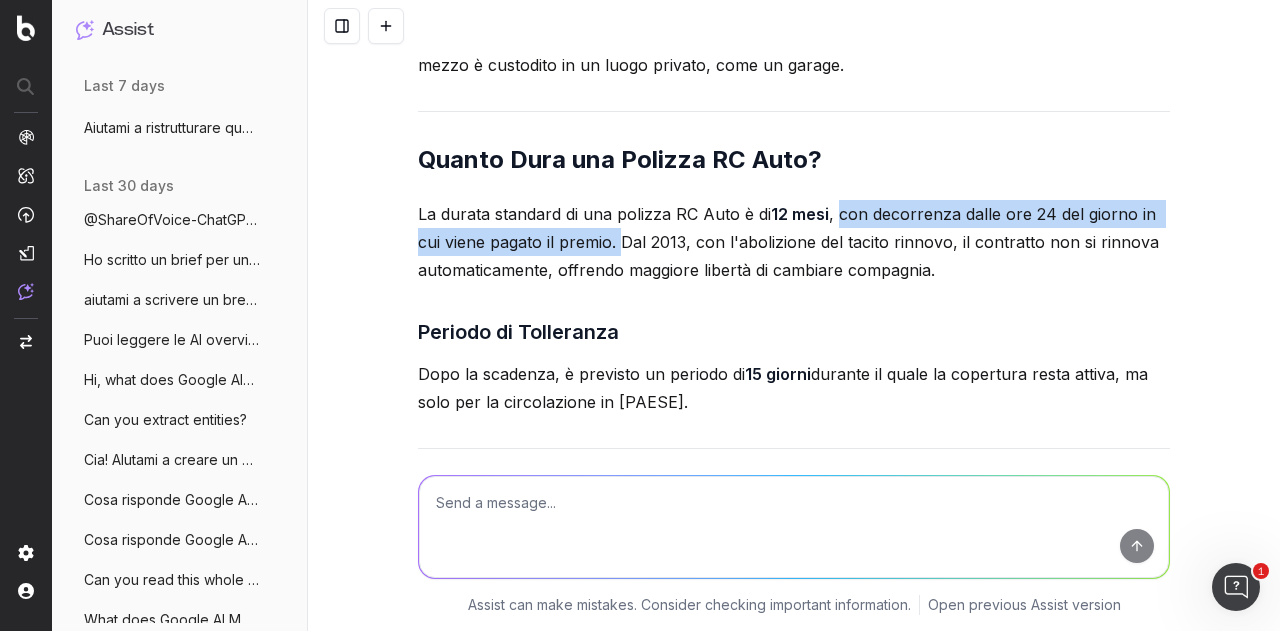 drag, startPoint x: 830, startPoint y: 261, endPoint x: 611, endPoint y: 286, distance: 220.42232 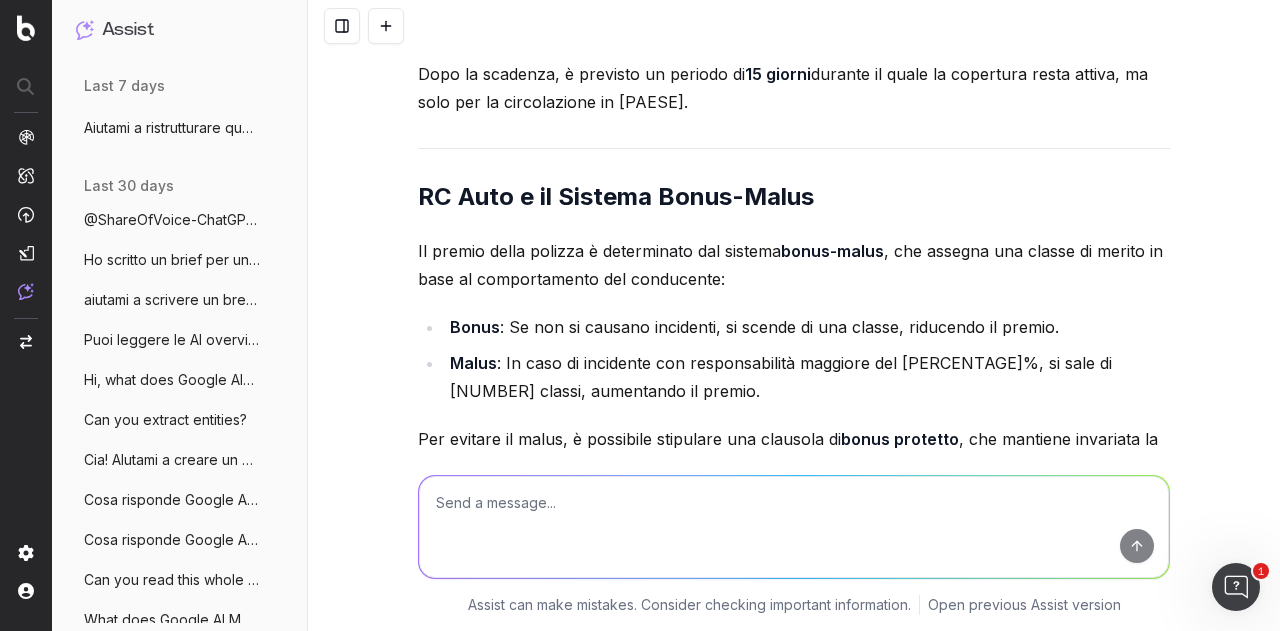 scroll, scrollTop: 6699, scrollLeft: 0, axis: vertical 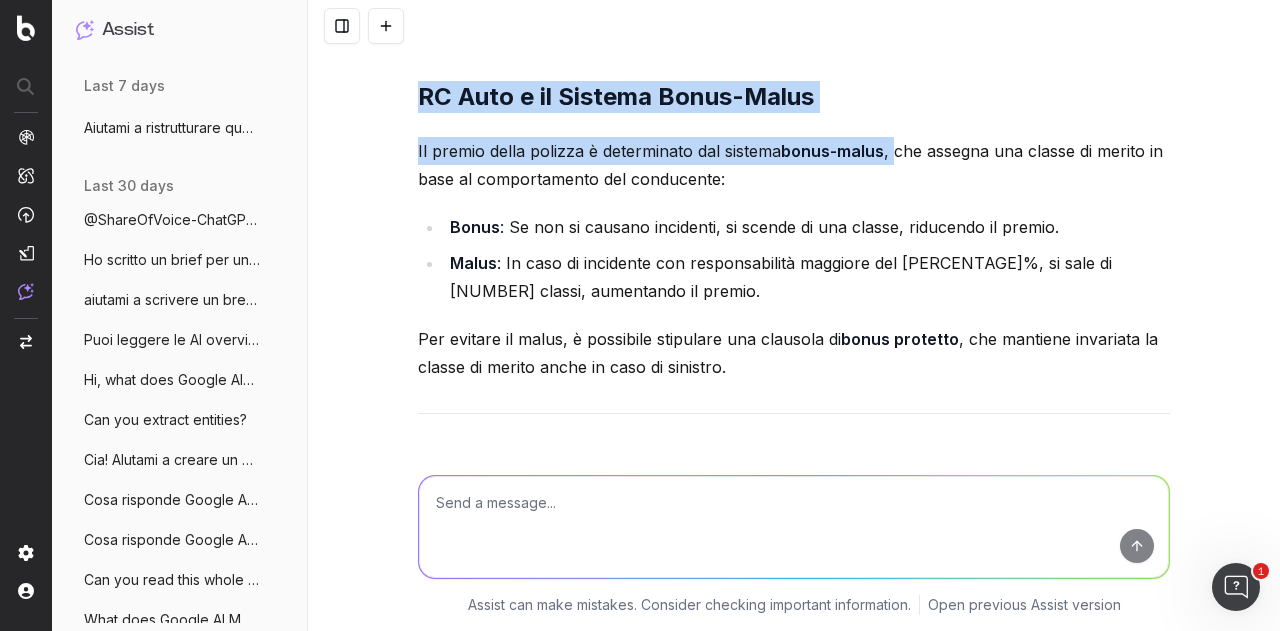 drag, startPoint x: 414, startPoint y: 143, endPoint x: 890, endPoint y: 169, distance: 476.70956 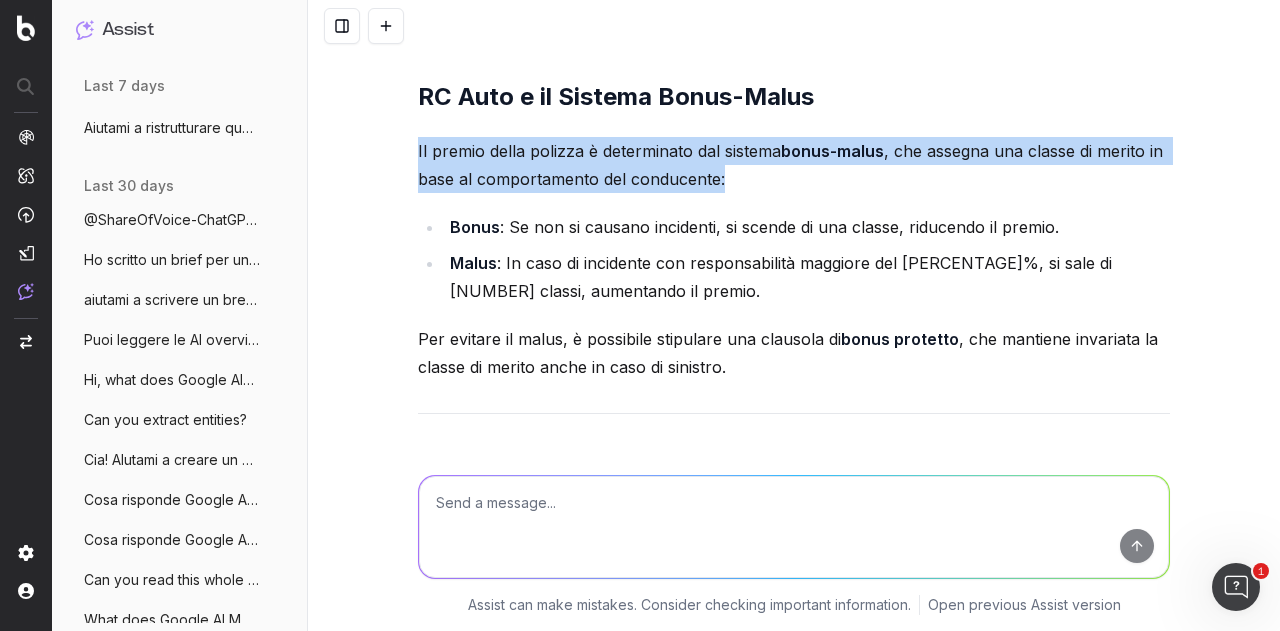drag, startPoint x: 402, startPoint y: 195, endPoint x: 736, endPoint y: 235, distance: 336.3867 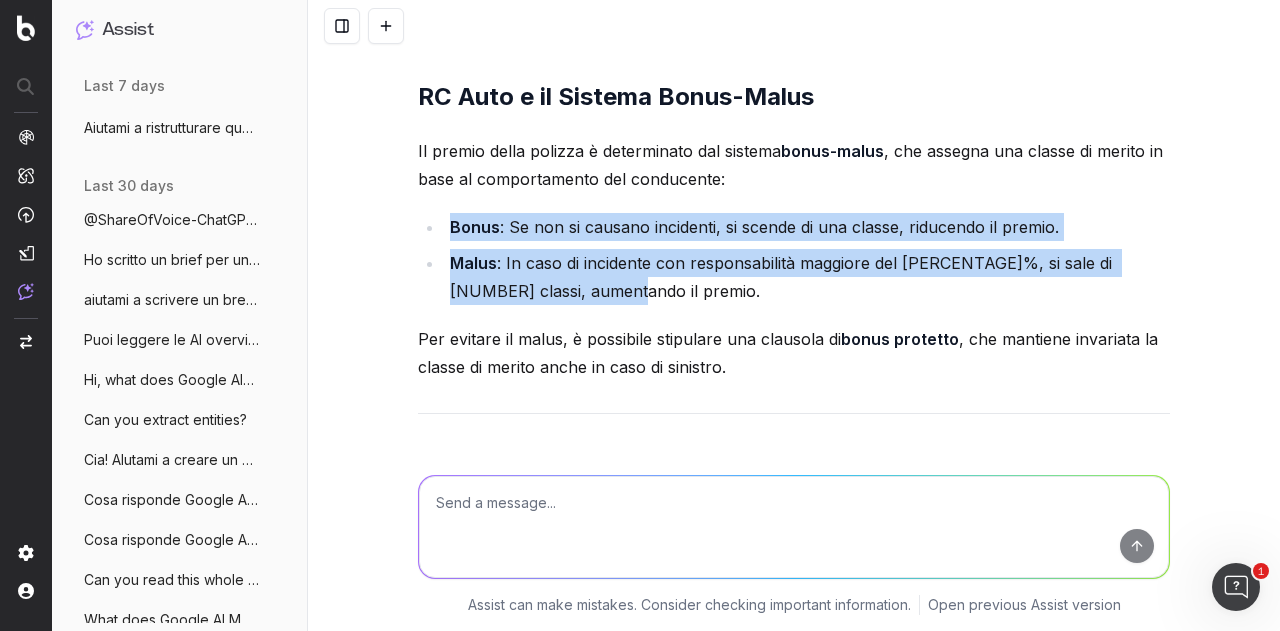 drag, startPoint x: 438, startPoint y: 273, endPoint x: 646, endPoint y: 346, distance: 220.4382 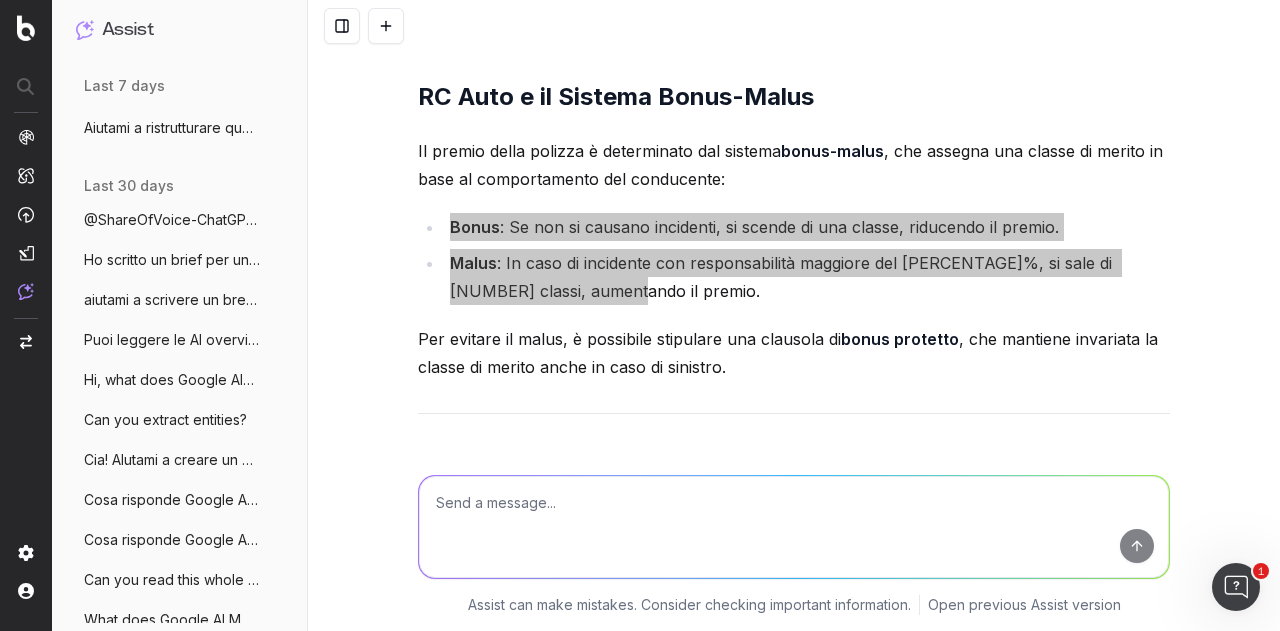 scroll, scrollTop: 6799, scrollLeft: 0, axis: vertical 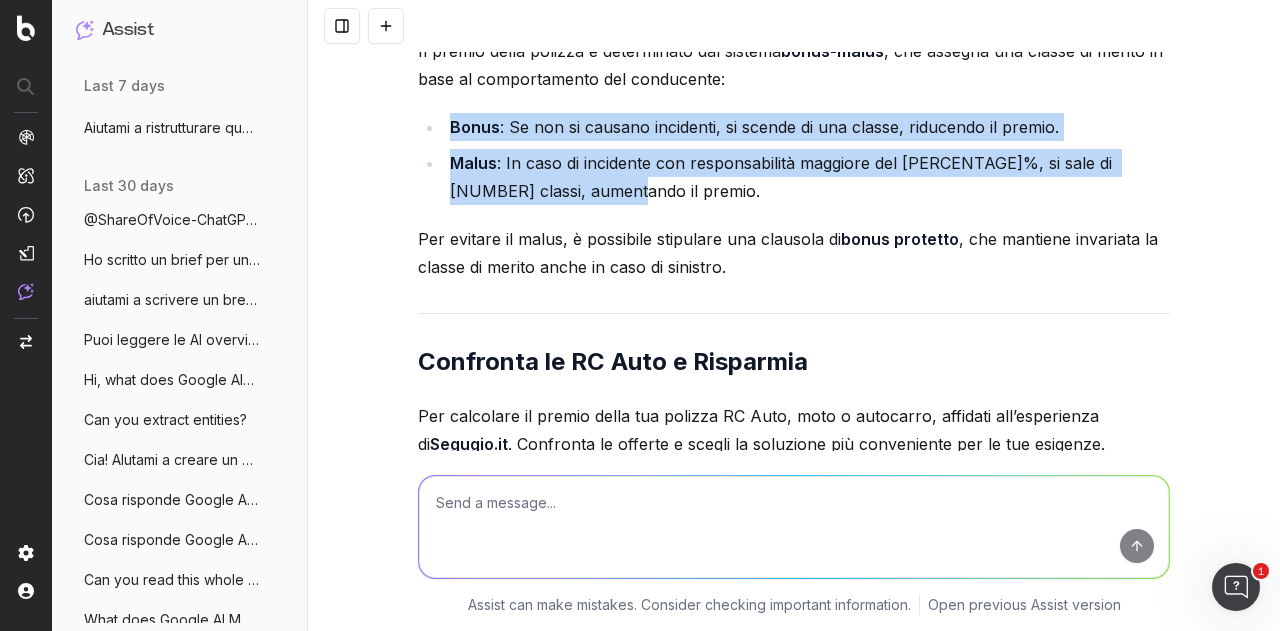 drag, startPoint x: 832, startPoint y: 288, endPoint x: 412, endPoint y: 286, distance: 420.00476 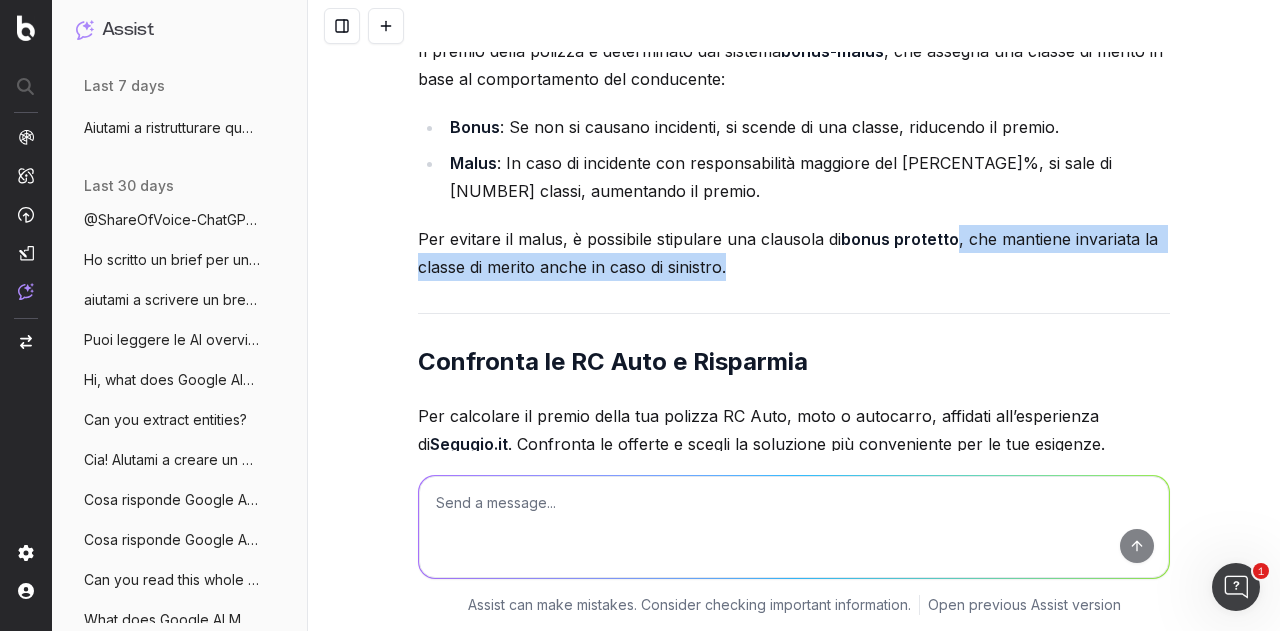 drag, startPoint x: 947, startPoint y: 290, endPoint x: 946, endPoint y: 315, distance: 25.019993 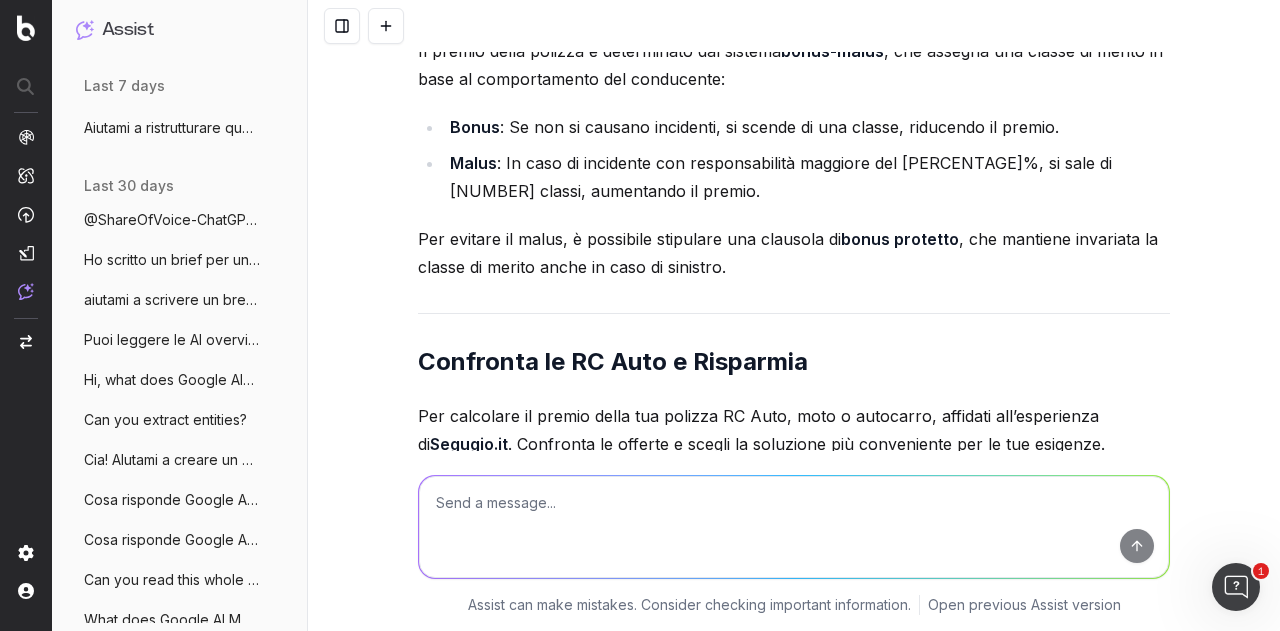 click on "Confronta le RC Auto e Risparmia" at bounding box center (794, 362) 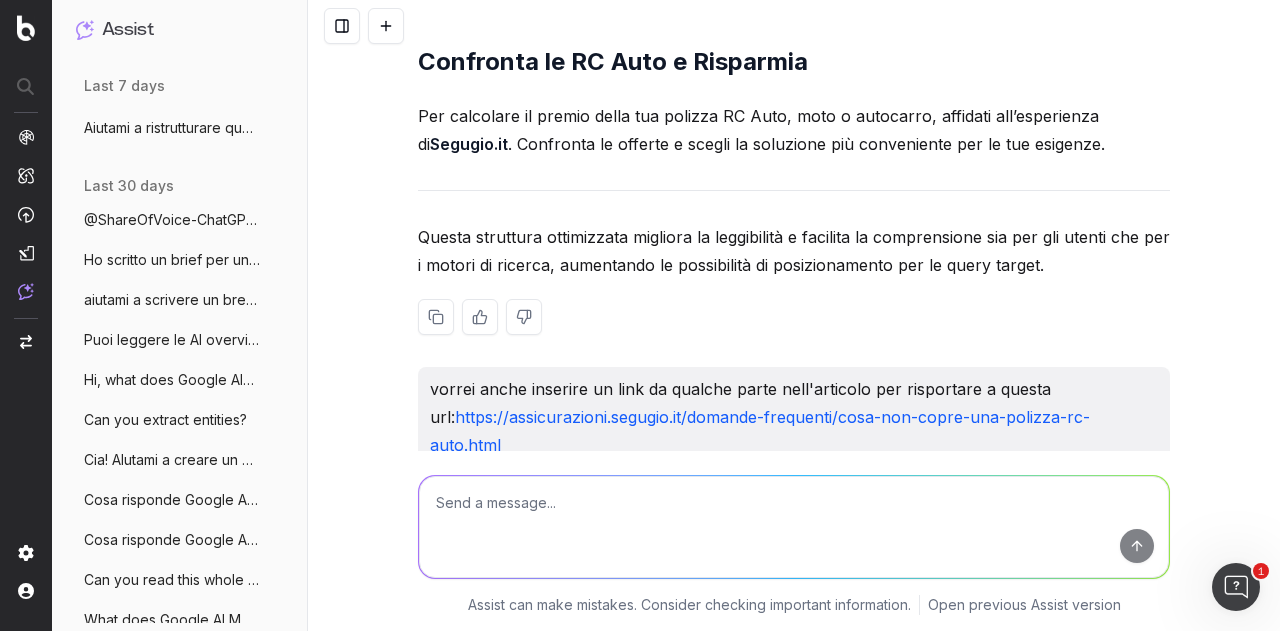 scroll, scrollTop: 6999, scrollLeft: 0, axis: vertical 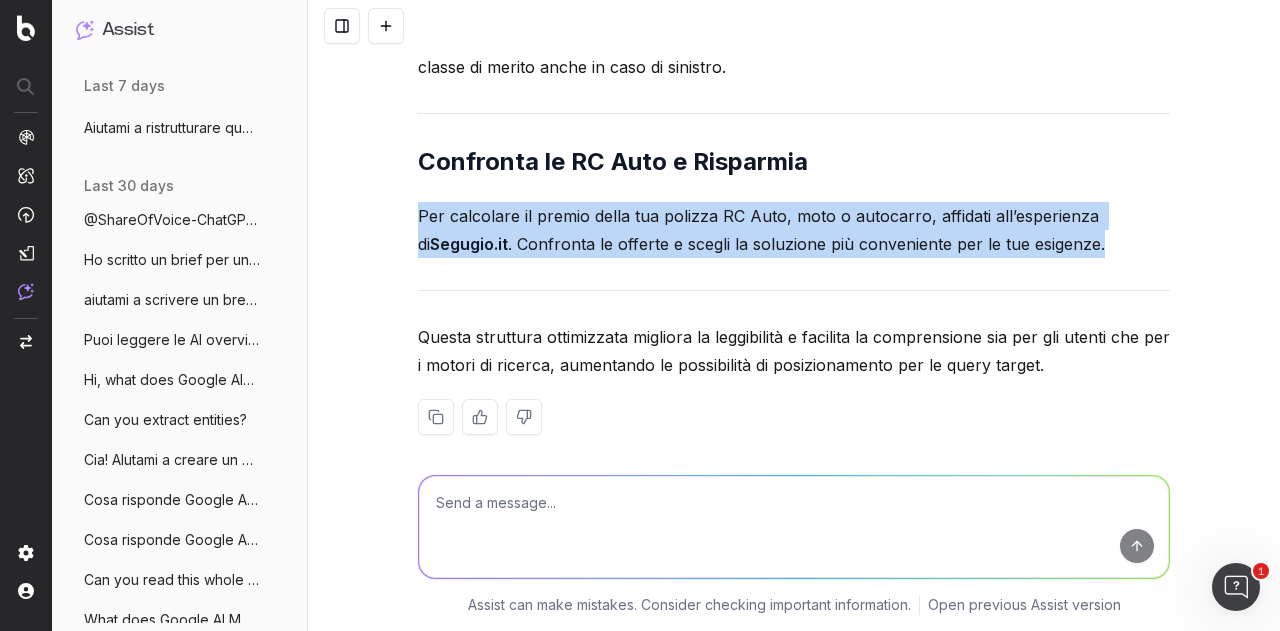drag, startPoint x: 410, startPoint y: 267, endPoint x: 1098, endPoint y: 304, distance: 688.9942 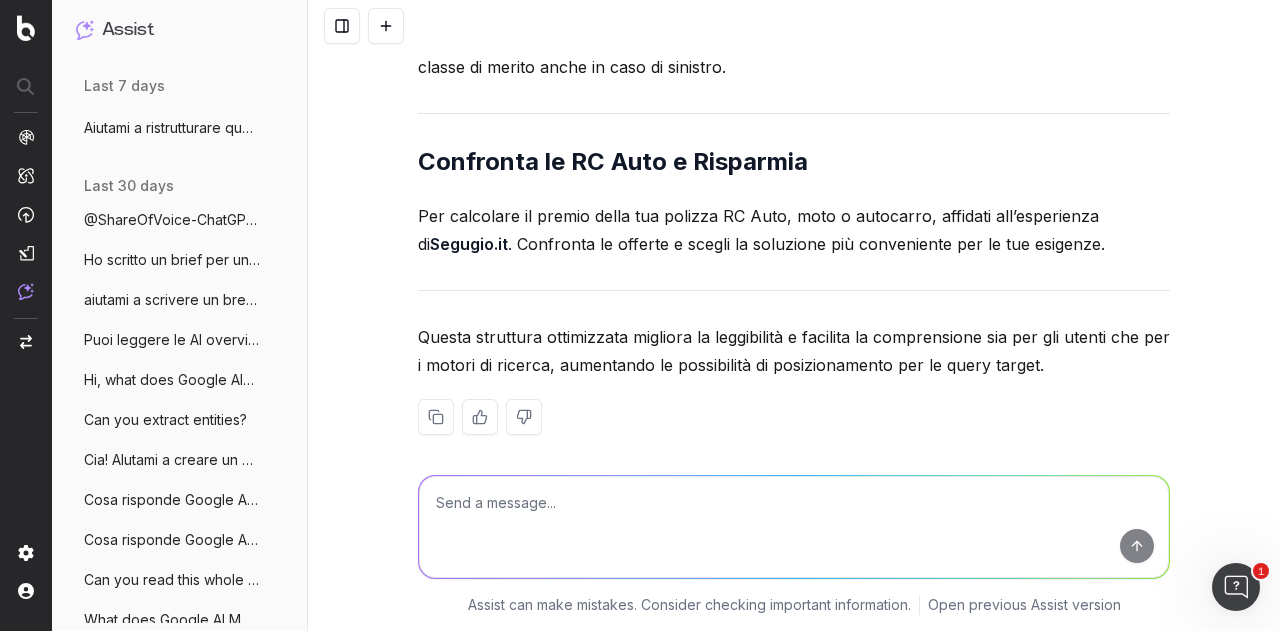 click on "Confronta le RC Auto e Risparmia" at bounding box center (794, 162) 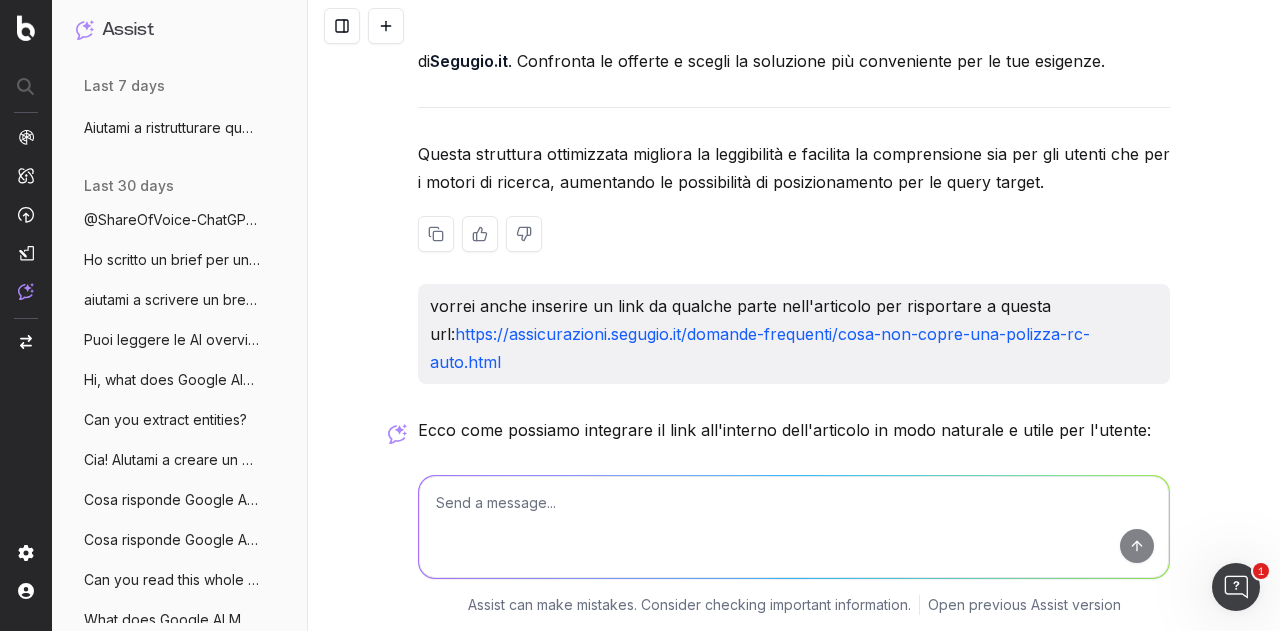 scroll, scrollTop: 7181, scrollLeft: 0, axis: vertical 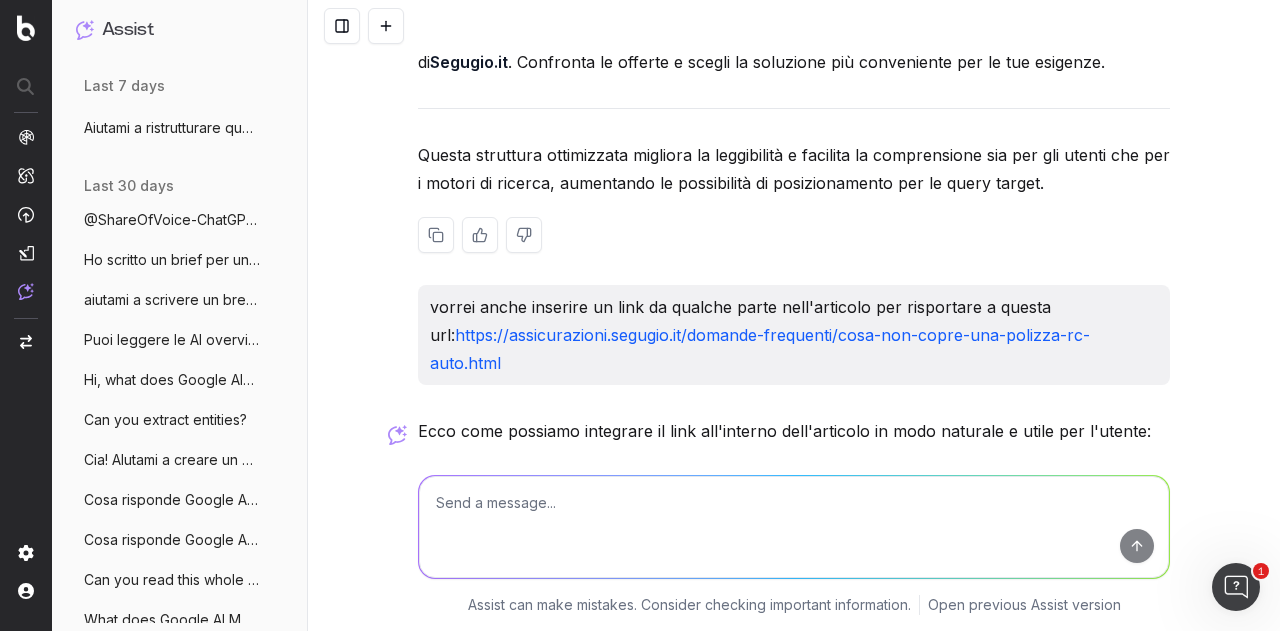 click on "Ecco una ristrutturazione dell'articolo per renderlo più scorrevole, leggibile e ottimizzato per le query "rc auto cos'è", "rc auto cosa copre?", "cosa prevede la polizza rca", mantenendo tutte le informazioni originali: RC Auto: Cos'è, Cosa Copre e Come Funziona la Polizza RCA La polizza RC Auto, acronimo di Responsabilità Civile Autoveicoli , è un'assicurazione obbligatoria per legge in [PAESE]. Questa copertura garantisce il risarcimento dei danni causati involontariamente dal conducente di un veicolo a terzi, siano essi persone o cose, durante la circolazione stradale. Cos'è l'RC Auto? L'RC Auto è la copertura assicurativa minima necessaria per poter circolare legalmente con un veicolo. La compagnia assicurativa si impegna a risarcire i danni causati dal conducente a terzi in caso di incidente stradale. È una misura fondamentale per garantire sicurezza e responsabilità sulle strade. A Cosa Serve la Polizza RCA? La polizza RCA ha lo scopo di: Proteggere il conducente Evitare sanzioni legali Il :" at bounding box center (794, -1558) 